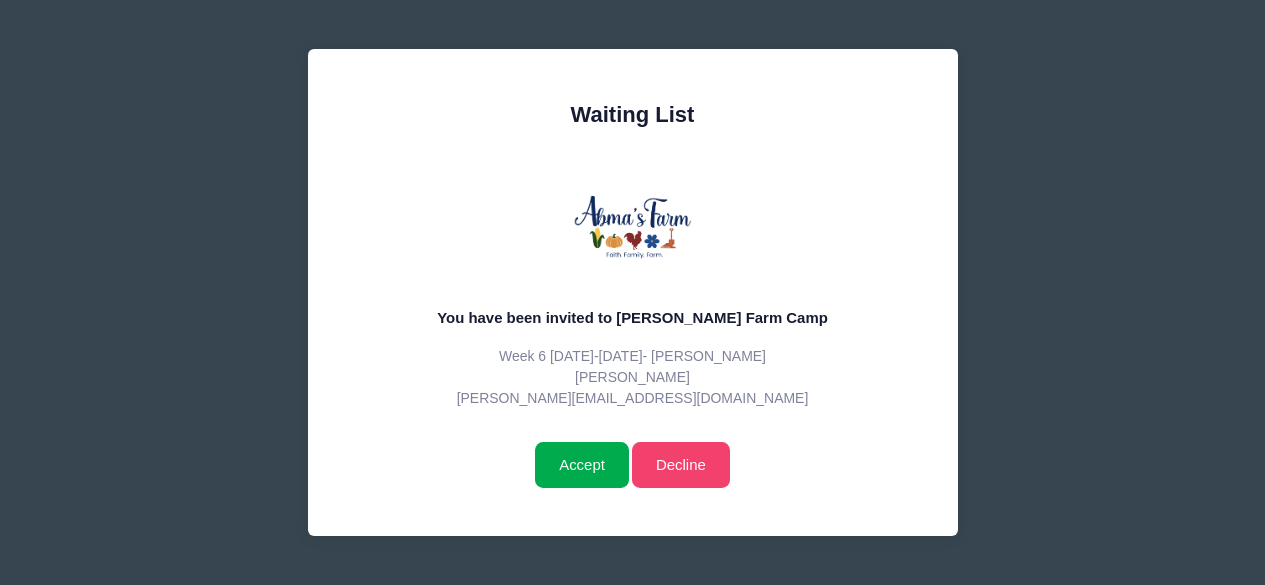 scroll, scrollTop: 0, scrollLeft: 0, axis: both 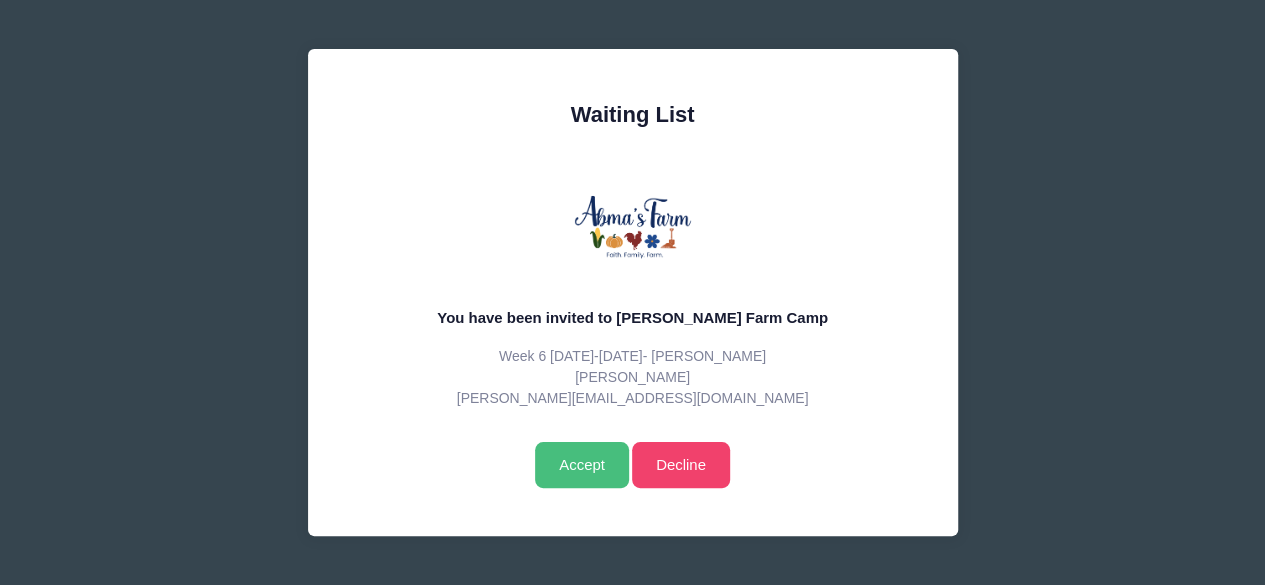 click on "Accept" at bounding box center [581, 465] 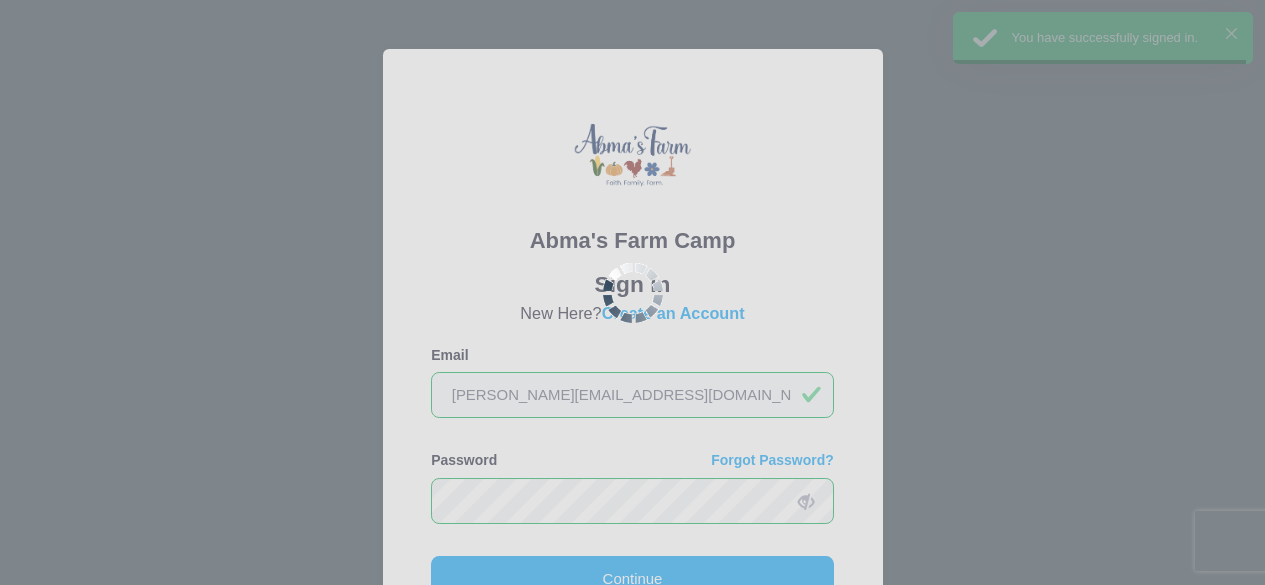 scroll, scrollTop: 0, scrollLeft: 0, axis: both 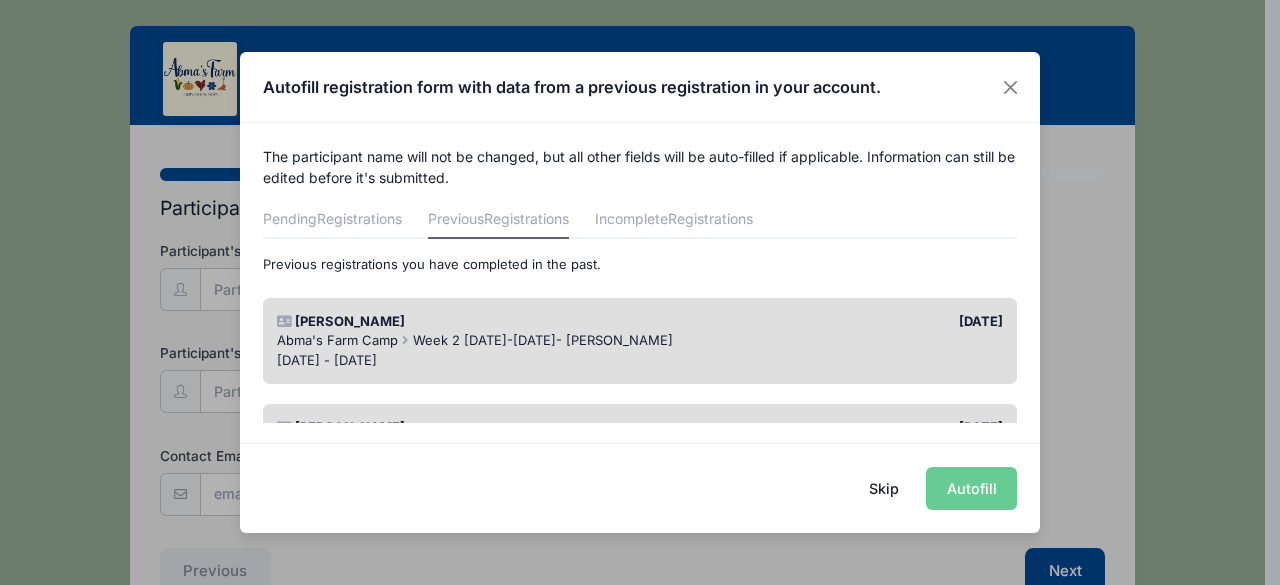 click on "Skip
Autofill" at bounding box center [640, 487] 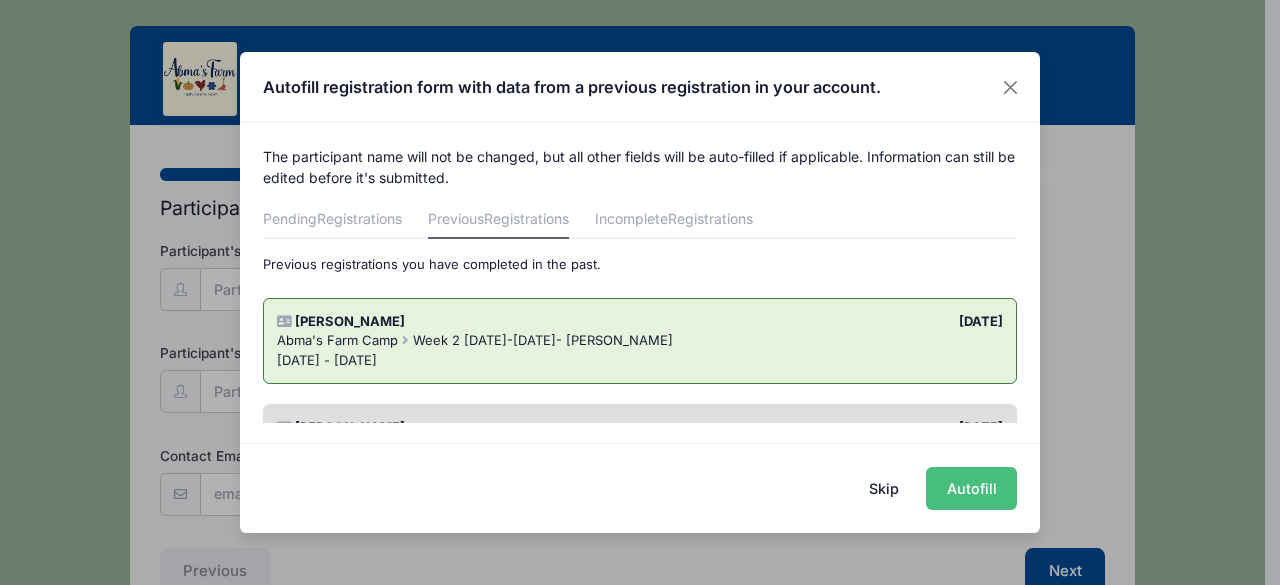 click on "Autofill" at bounding box center (971, 488) 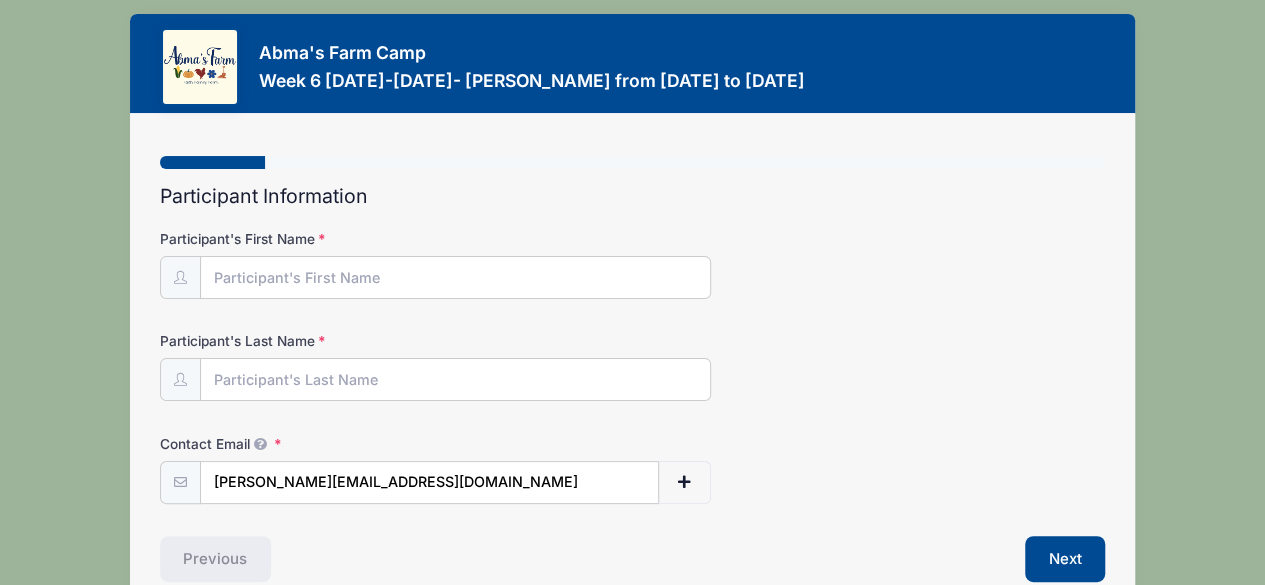 scroll, scrollTop: 13, scrollLeft: 0, axis: vertical 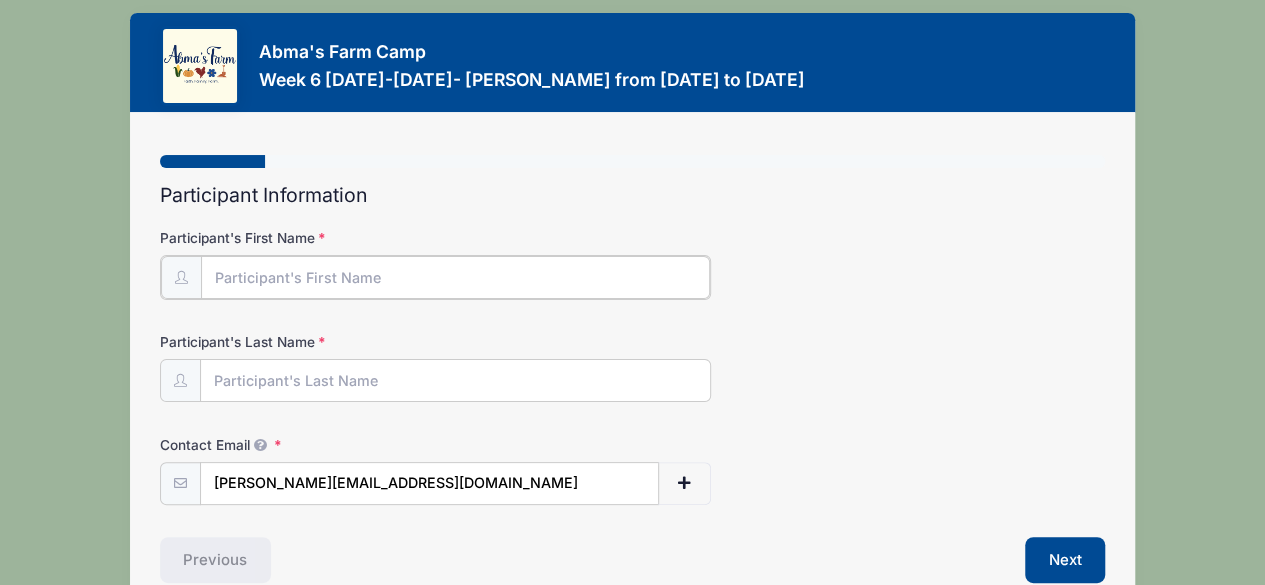 click on "Participant's First Name" at bounding box center (456, 277) 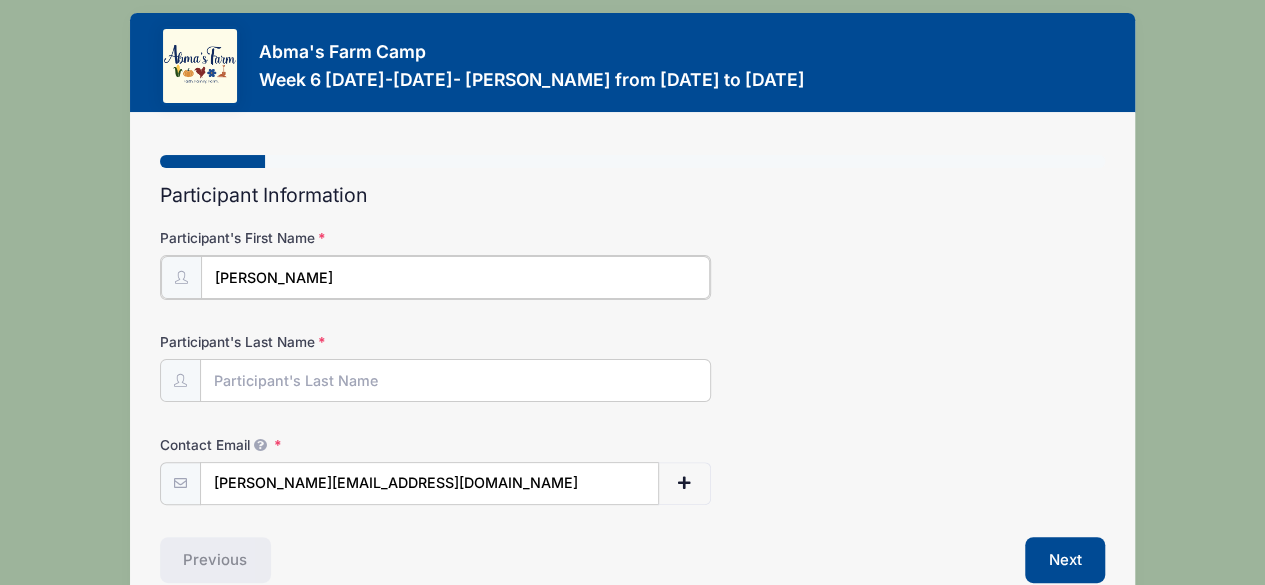 type on "Jamie" 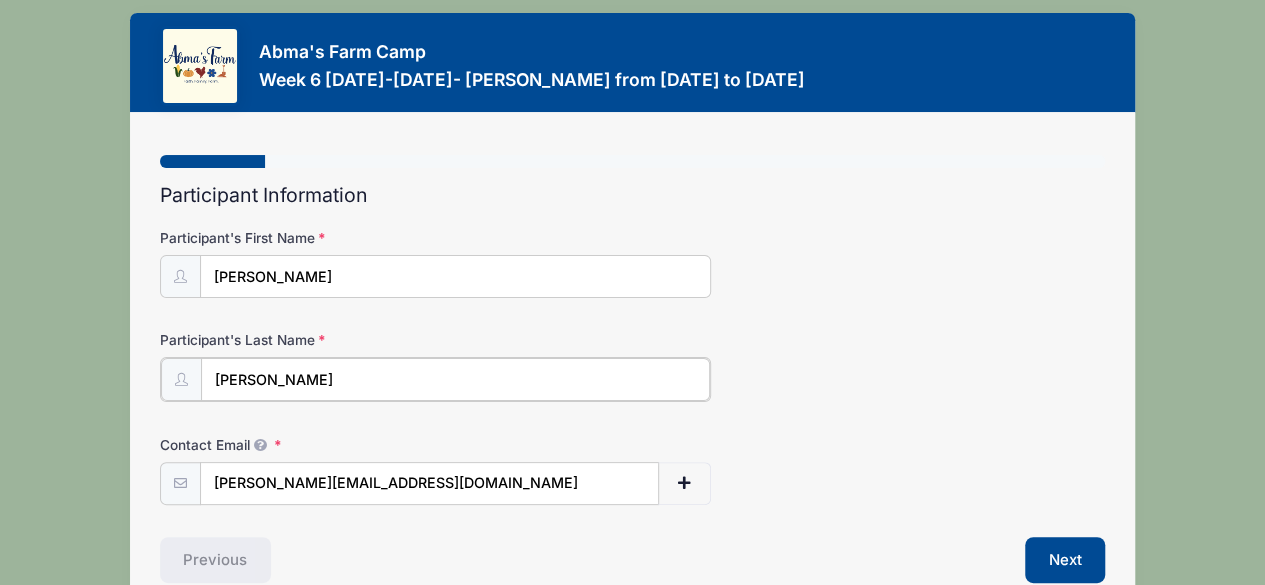 type on "Hart" 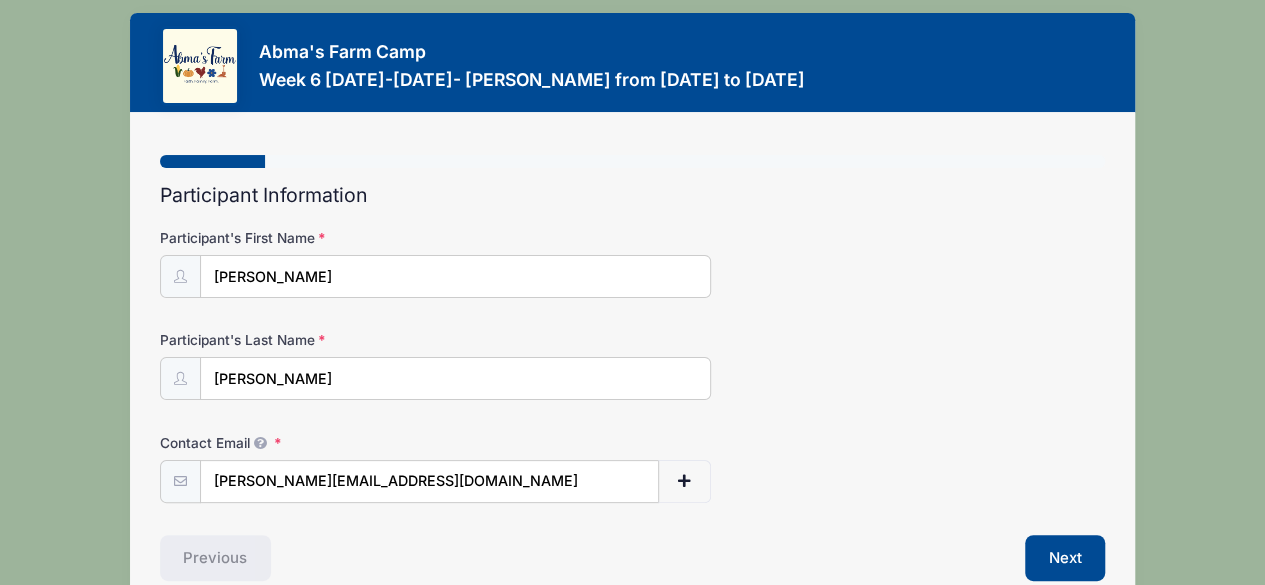 click on "Participant's Last Name
Hart" at bounding box center (633, 365) 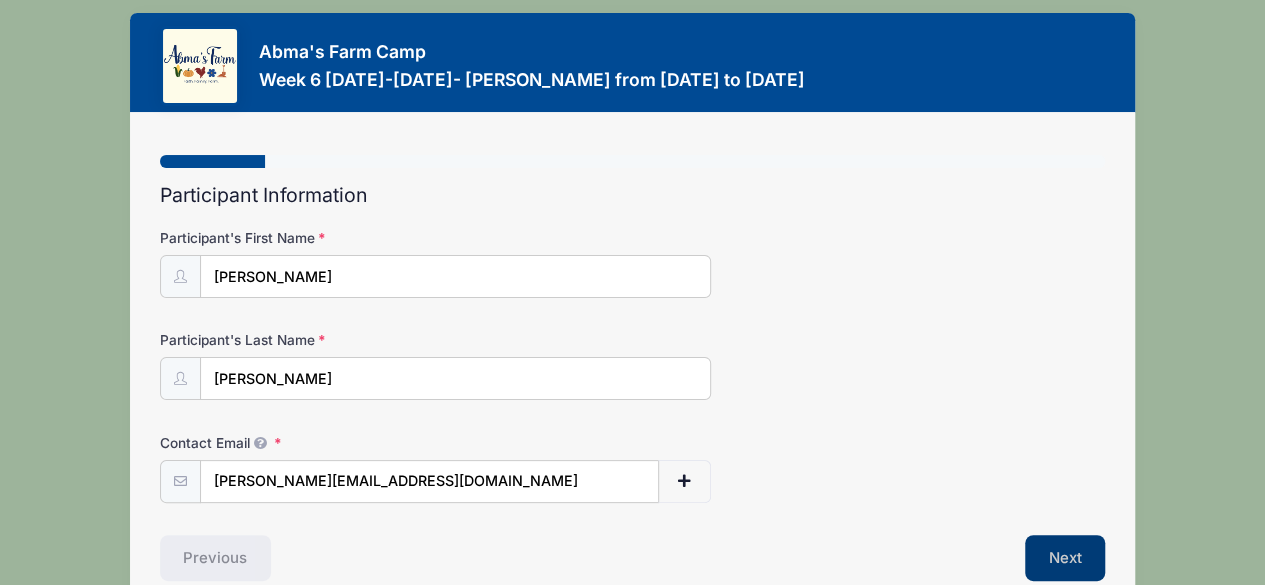 click on "Next" at bounding box center (1065, 558) 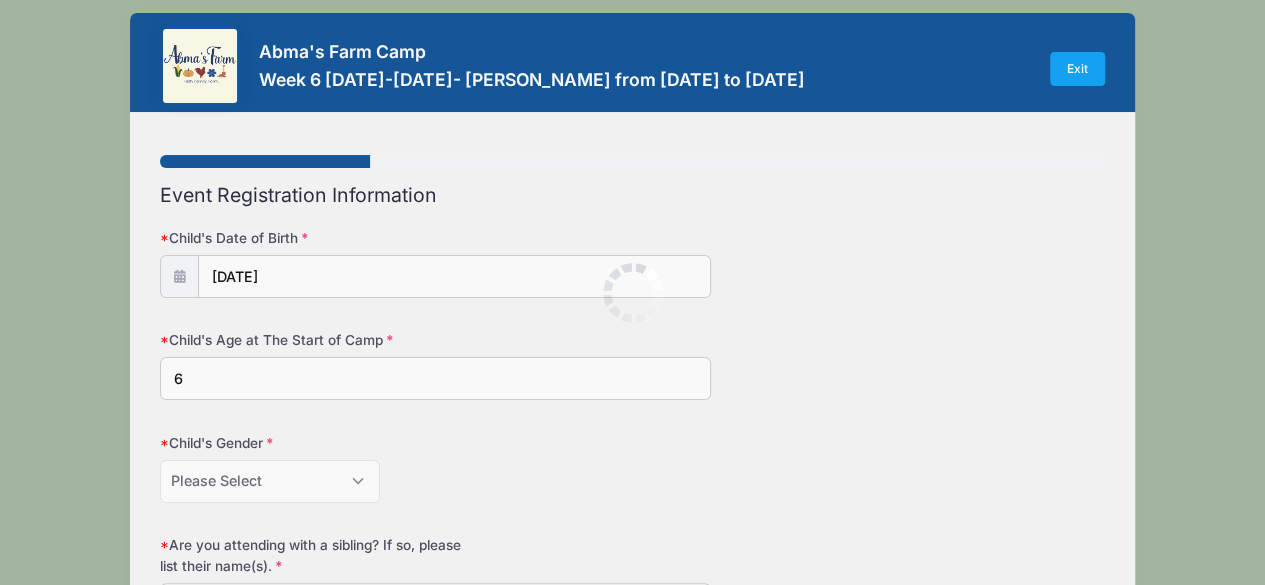scroll, scrollTop: 0, scrollLeft: 0, axis: both 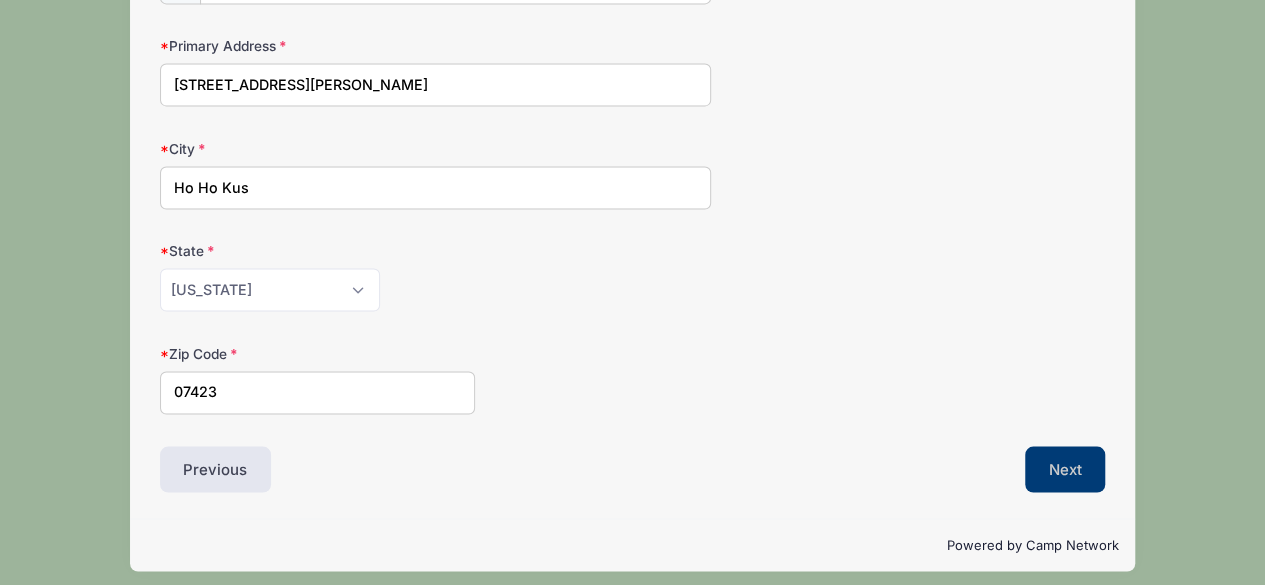 click on "Next" at bounding box center (1065, 469) 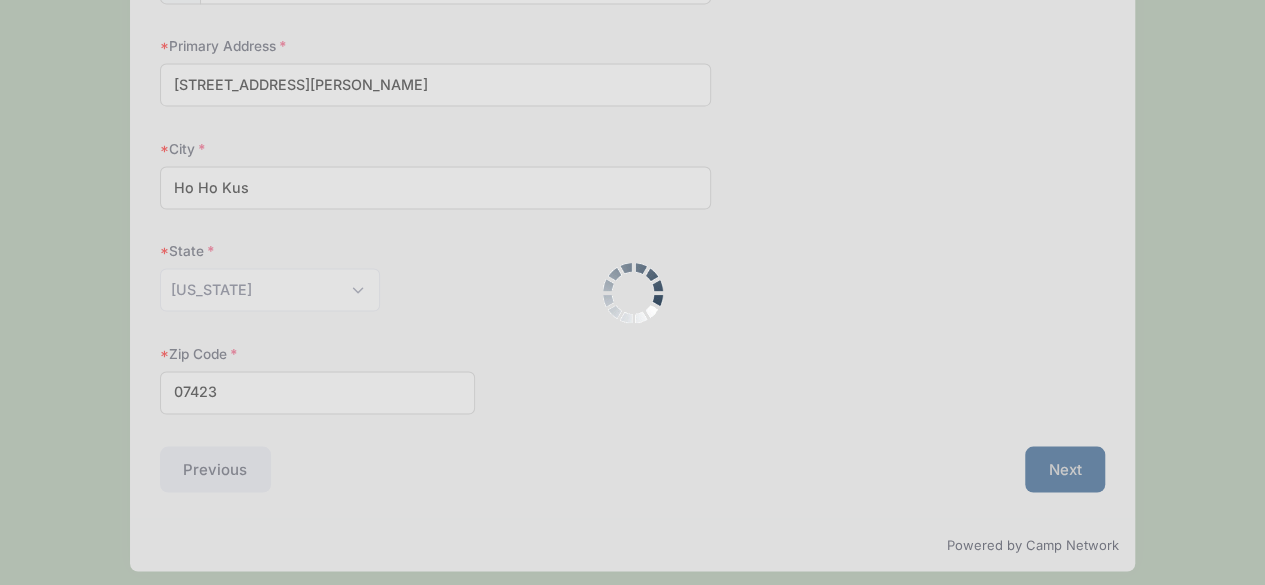 scroll, scrollTop: 574, scrollLeft: 0, axis: vertical 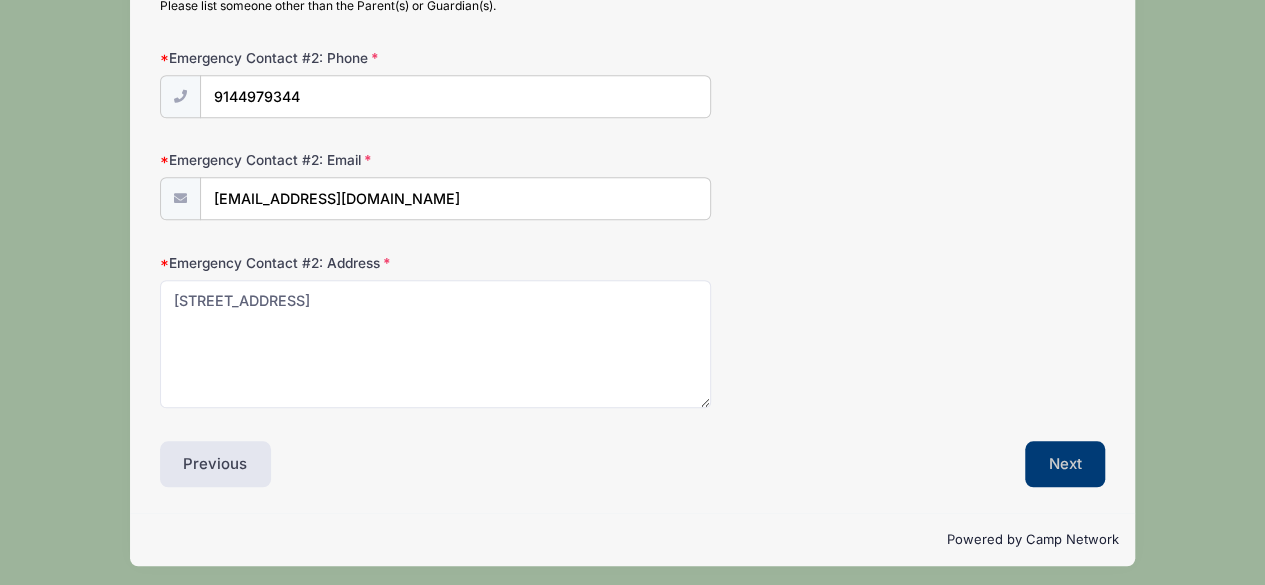 click on "Next" at bounding box center [1065, 464] 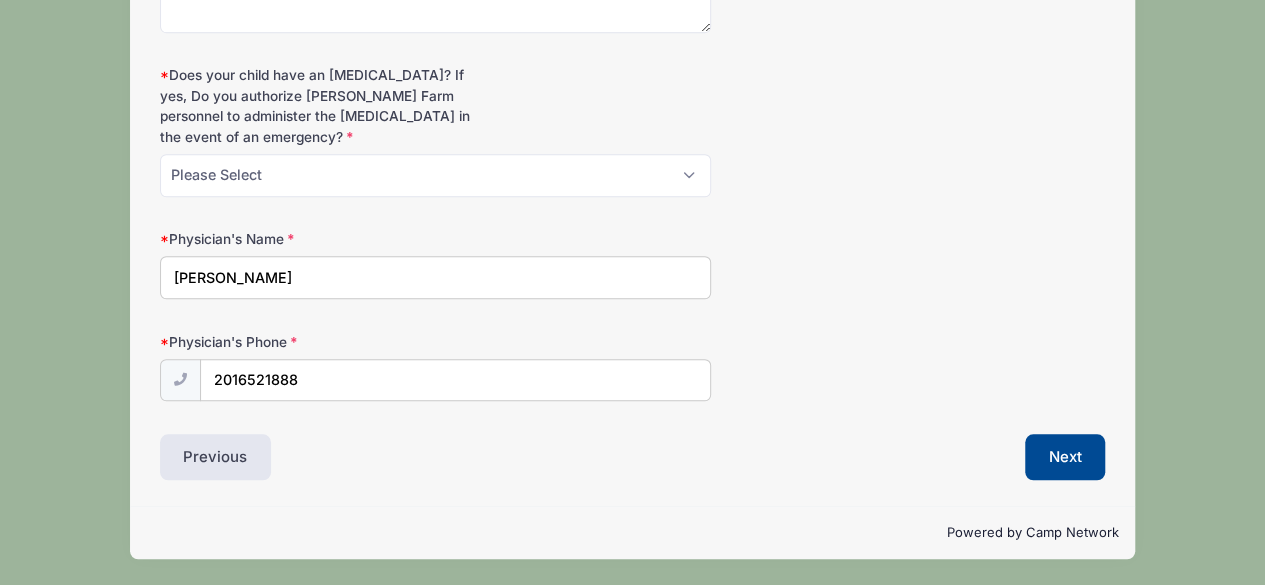 scroll, scrollTop: 32, scrollLeft: 0, axis: vertical 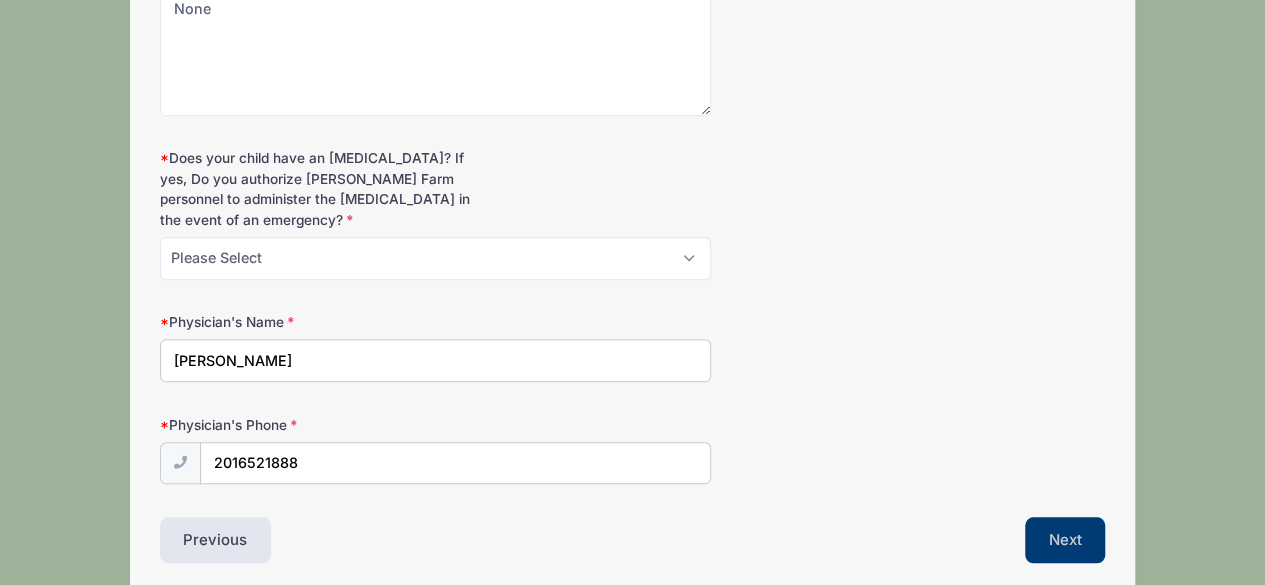 click on "Next" at bounding box center [1065, 540] 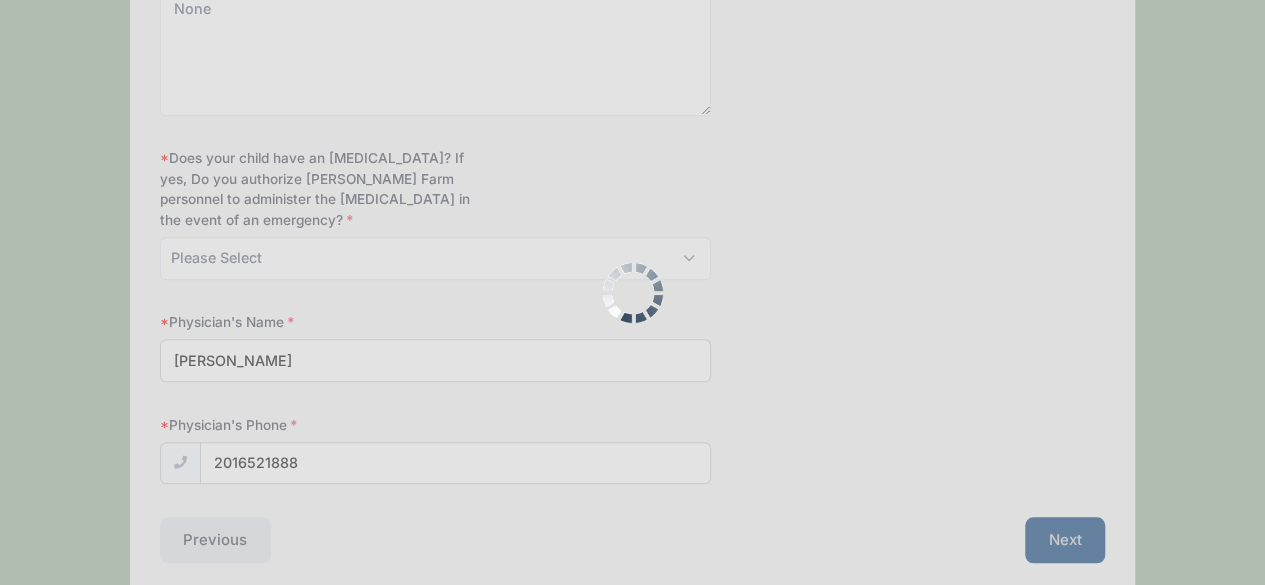 scroll, scrollTop: 264, scrollLeft: 0, axis: vertical 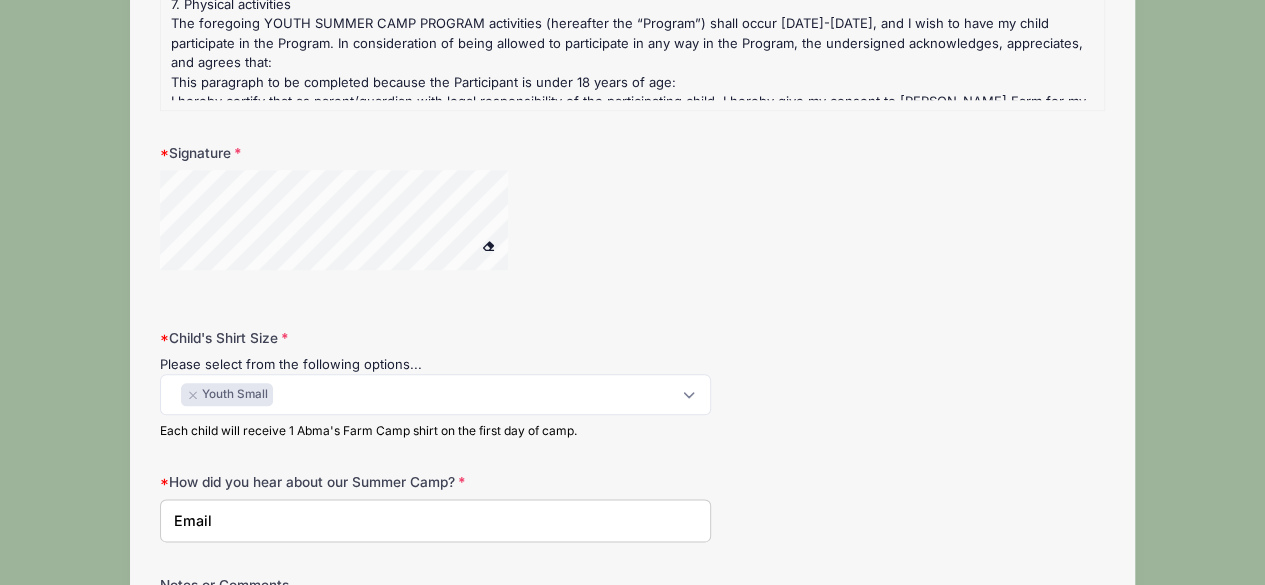 click on "Email" at bounding box center (436, 520) 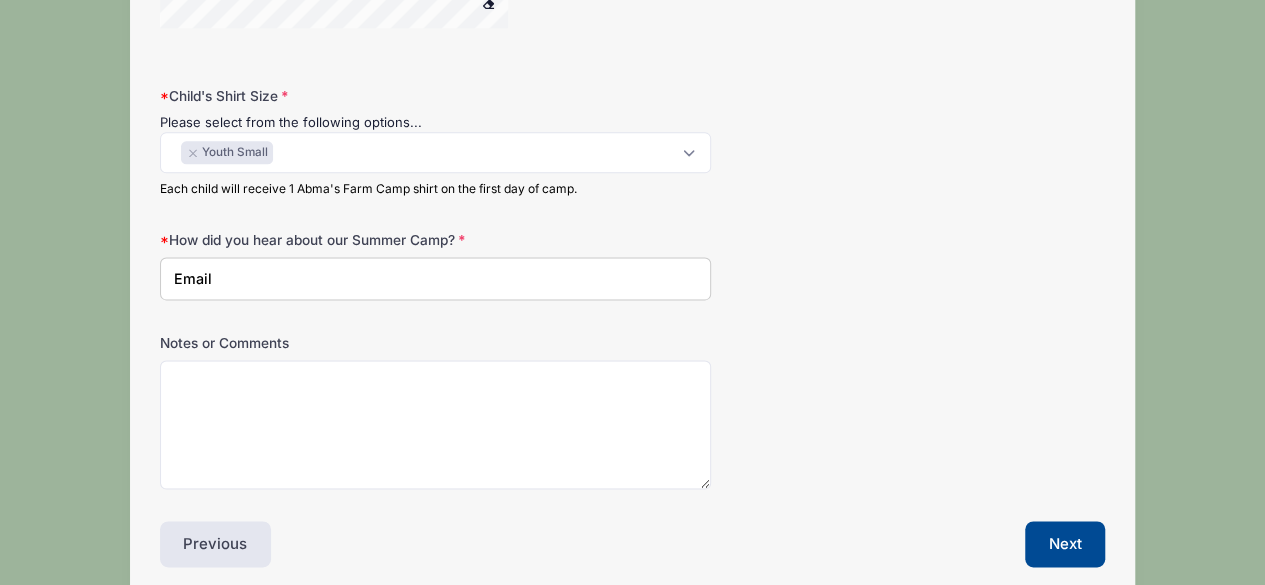 scroll, scrollTop: 1202, scrollLeft: 0, axis: vertical 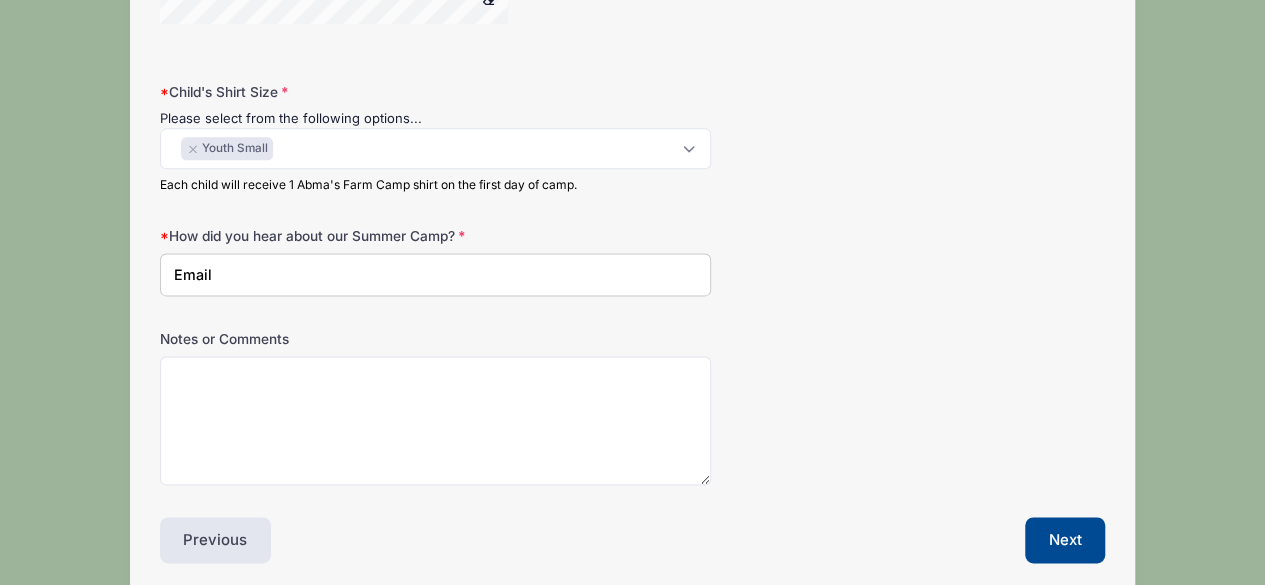 click on "Next" at bounding box center [873, 540] 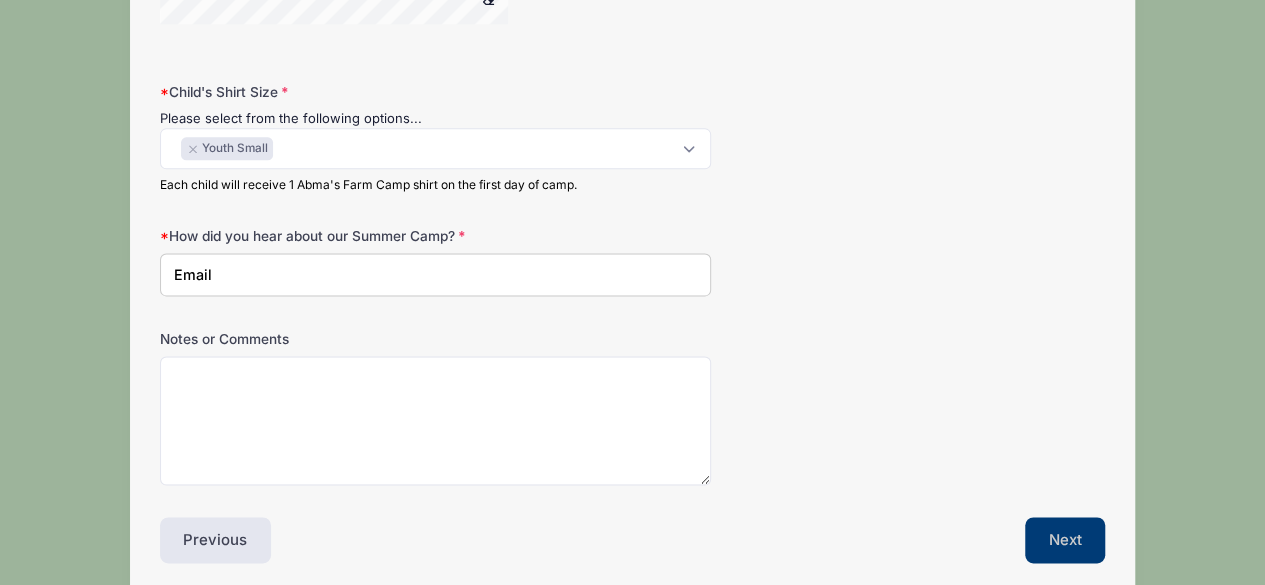 click on "Next" at bounding box center [1065, 540] 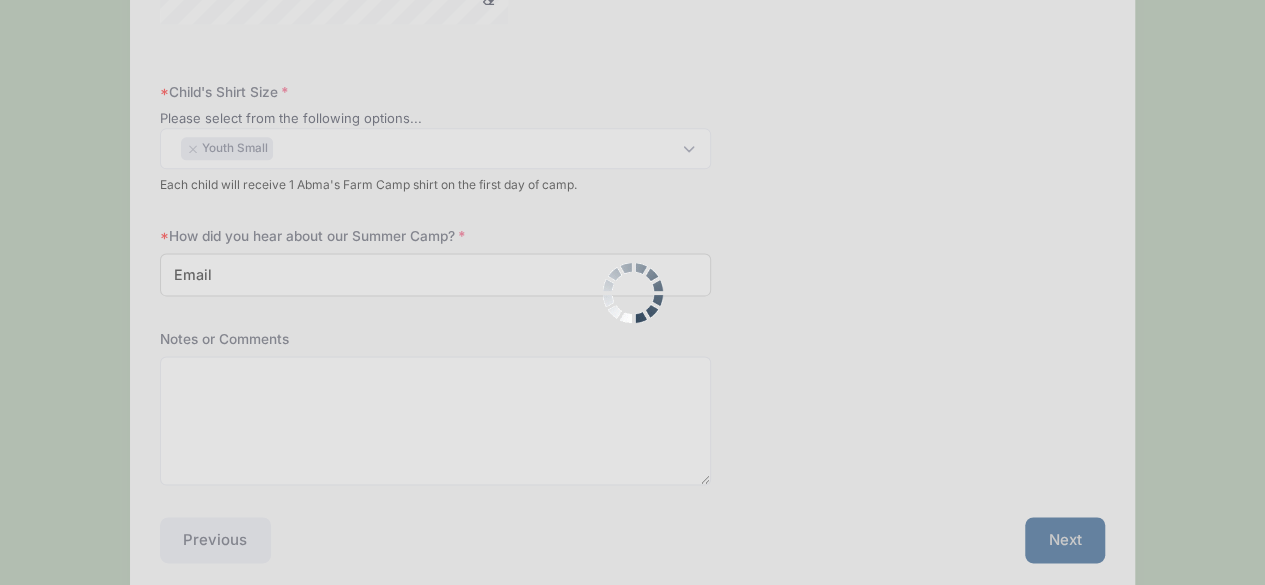 scroll, scrollTop: 0, scrollLeft: 0, axis: both 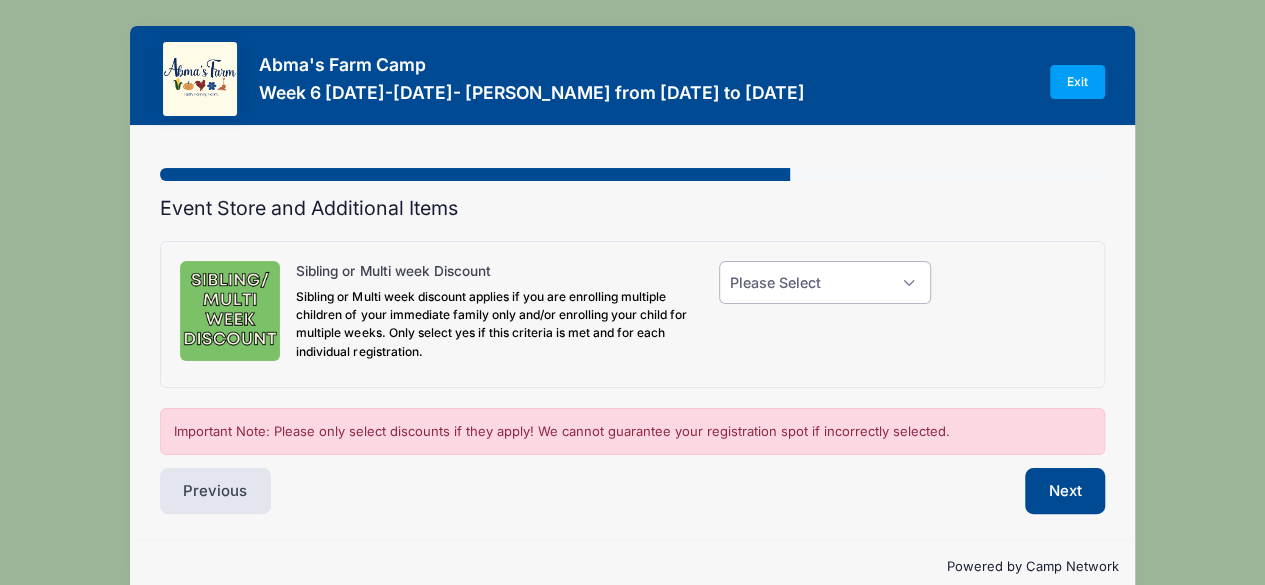 click on "Please Select Yes (-$25.00)
No" at bounding box center [825, 282] 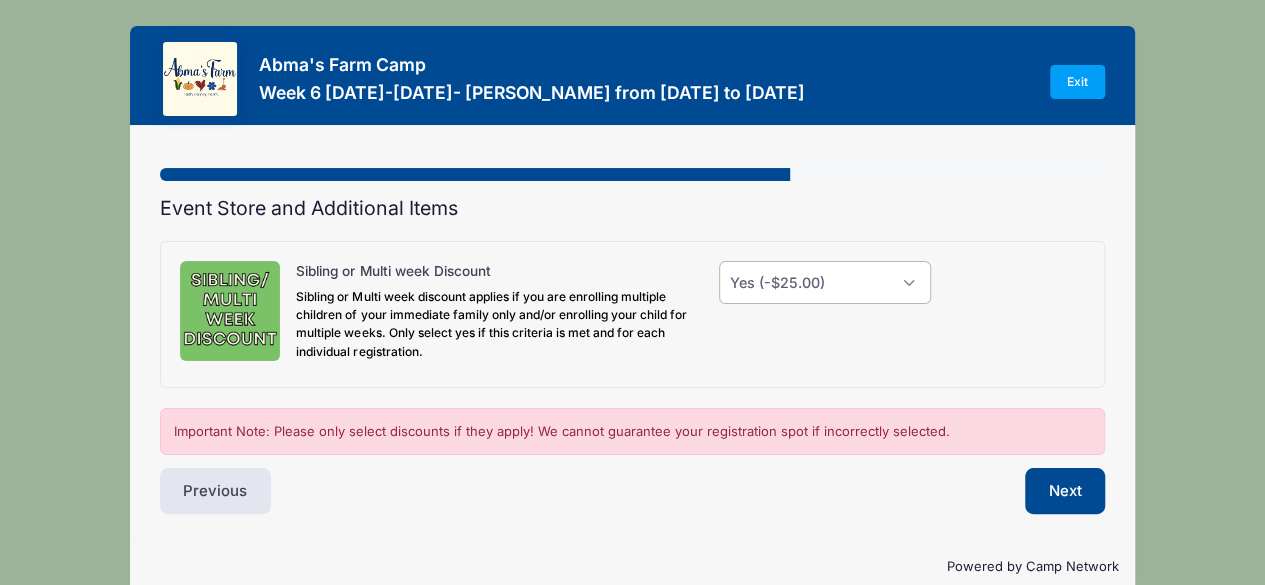 click on "Please Select Yes (-$25.00)
No" at bounding box center (825, 282) 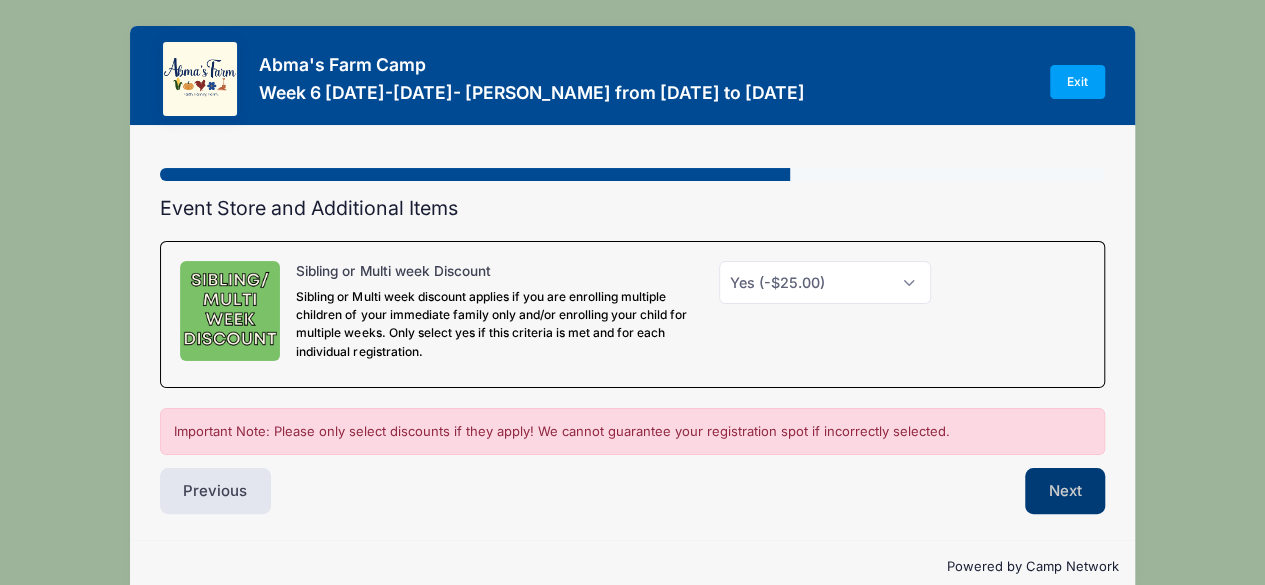 click on "Next" at bounding box center [1065, 491] 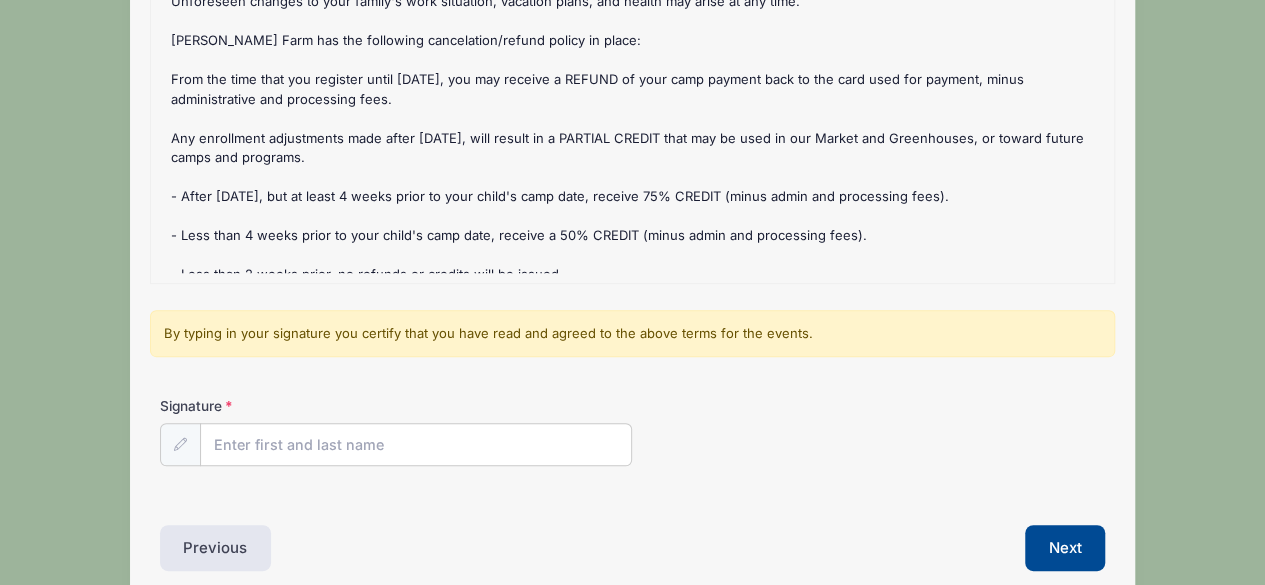 scroll, scrollTop: 270, scrollLeft: 0, axis: vertical 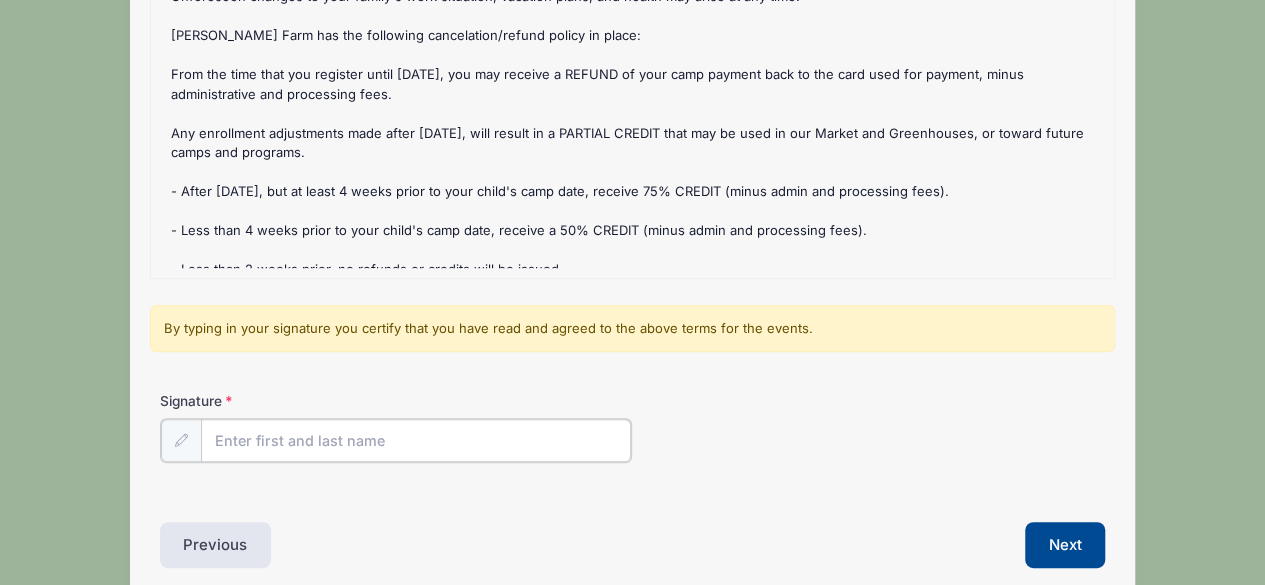 click on "Signature" at bounding box center [416, 440] 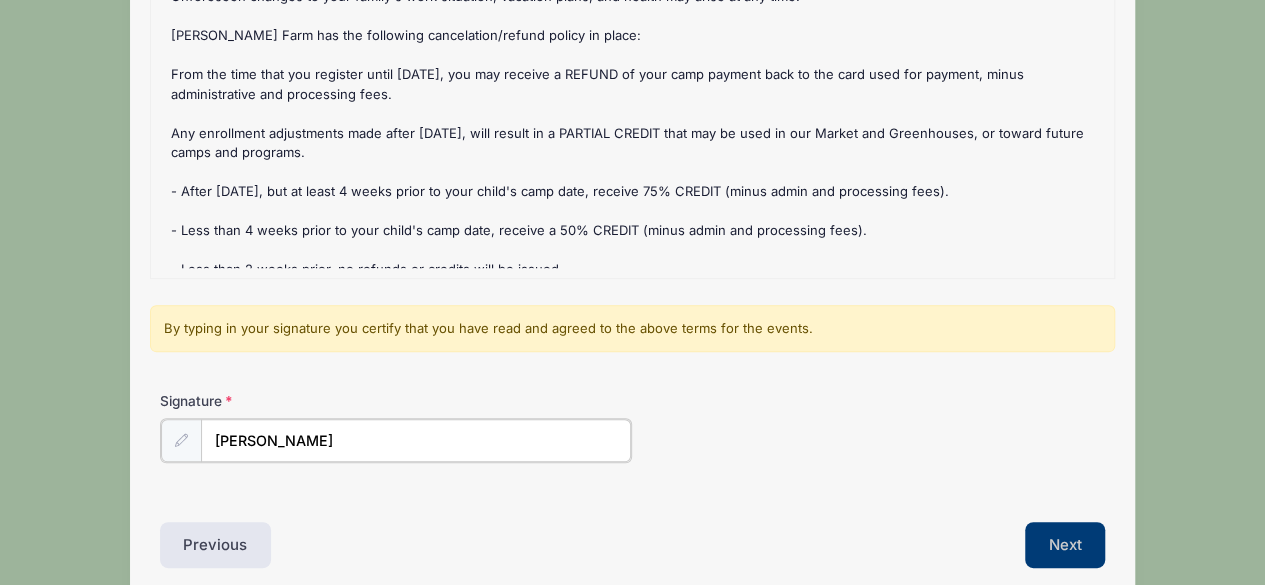 type on "Carolyn Cost" 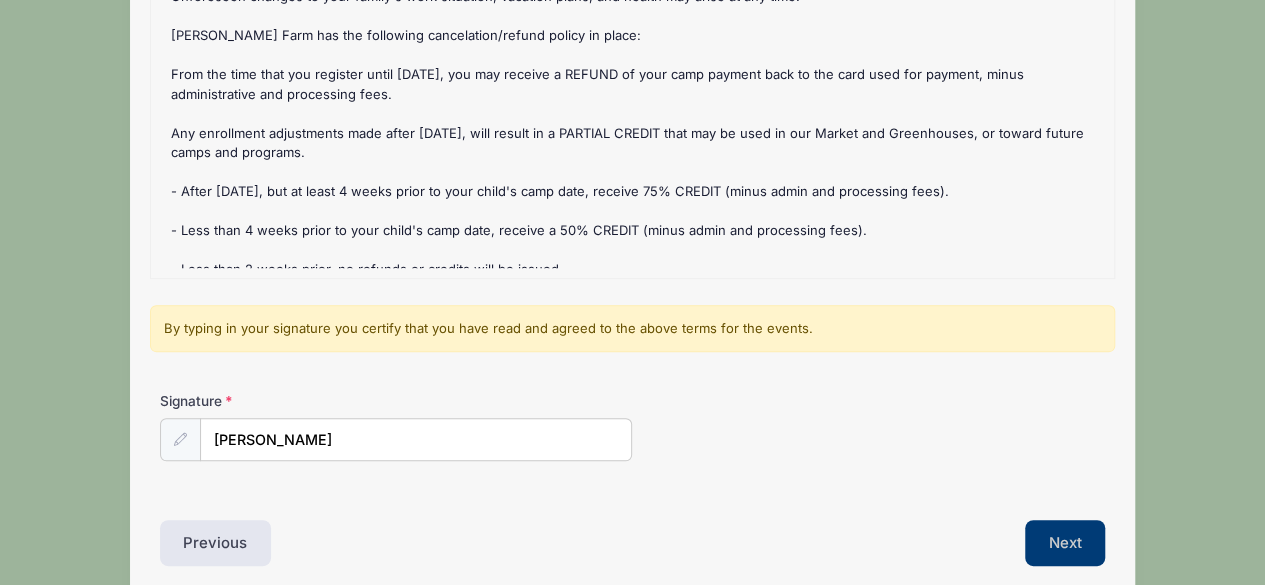 click on "Next" at bounding box center [1065, 543] 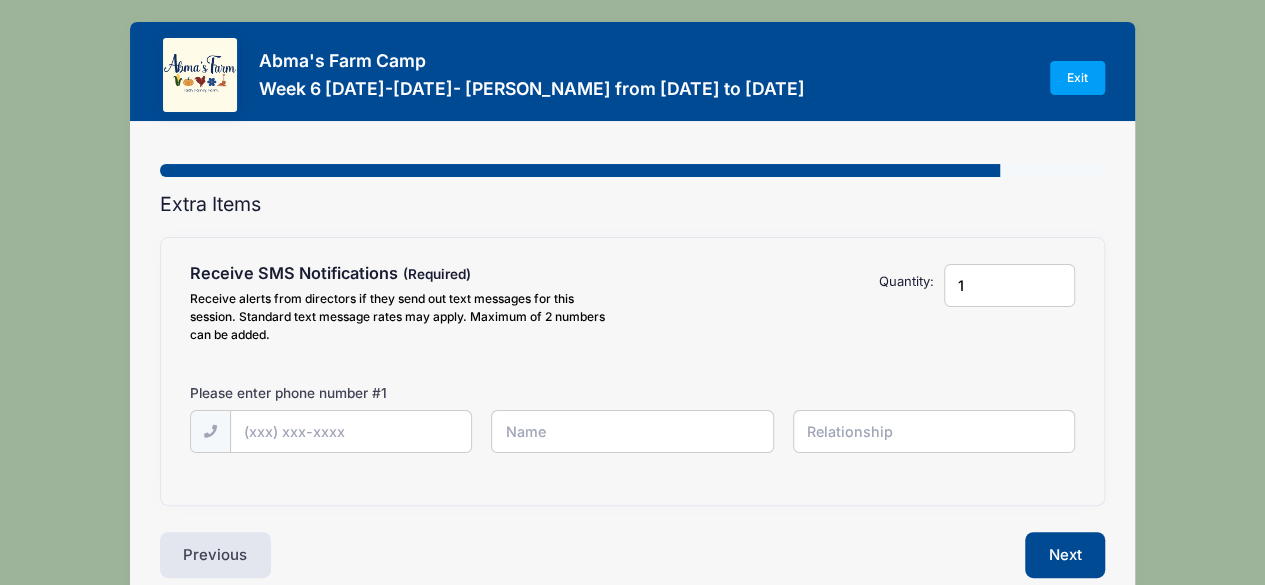 scroll, scrollTop: 0, scrollLeft: 0, axis: both 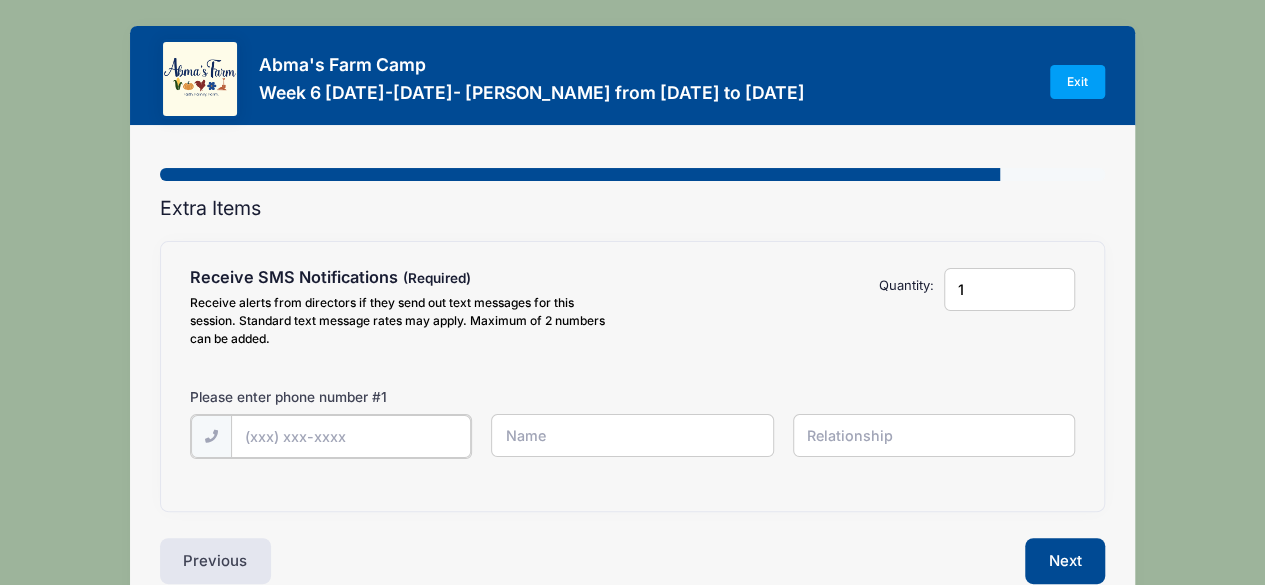 click at bounding box center [0, 0] 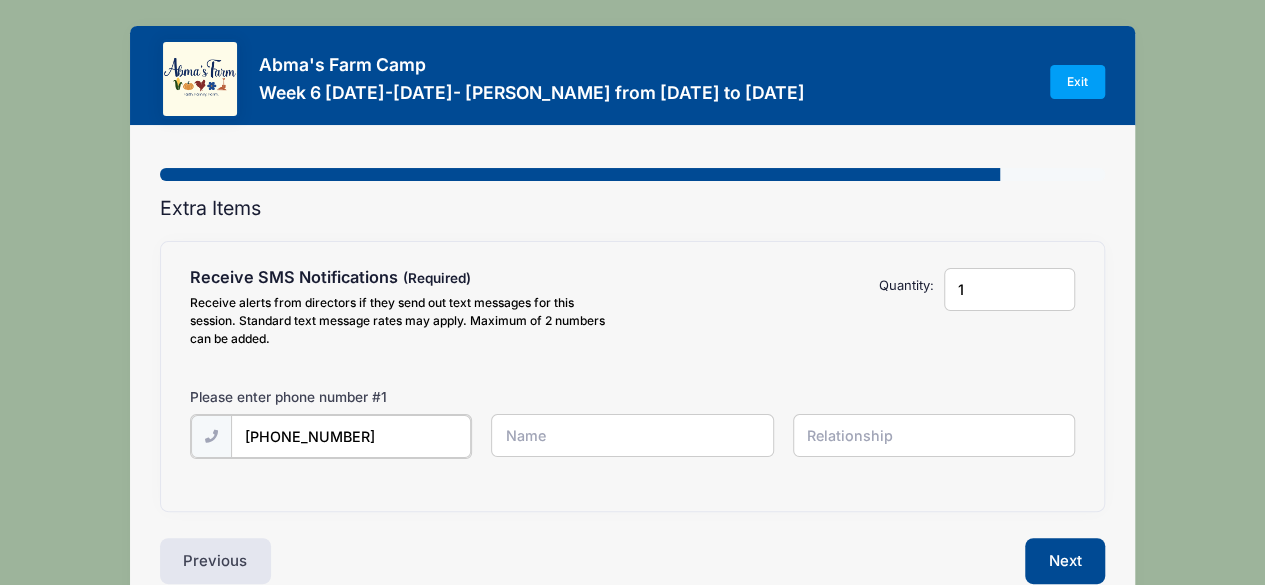 type on "(917) 763-6639" 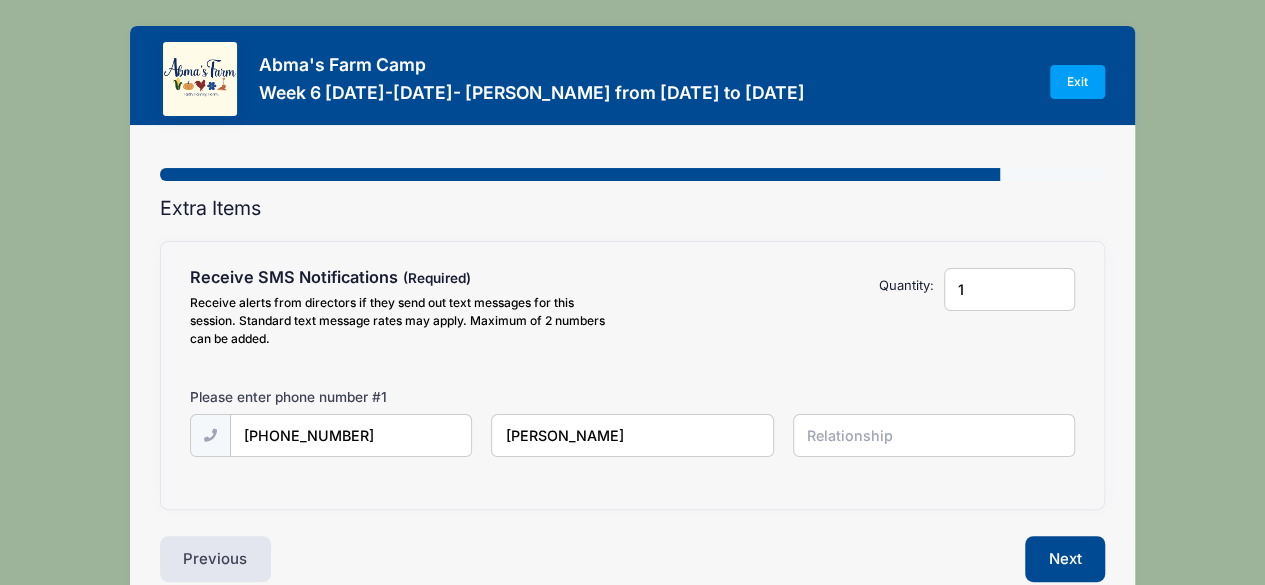 type on "Carolyn Cost" 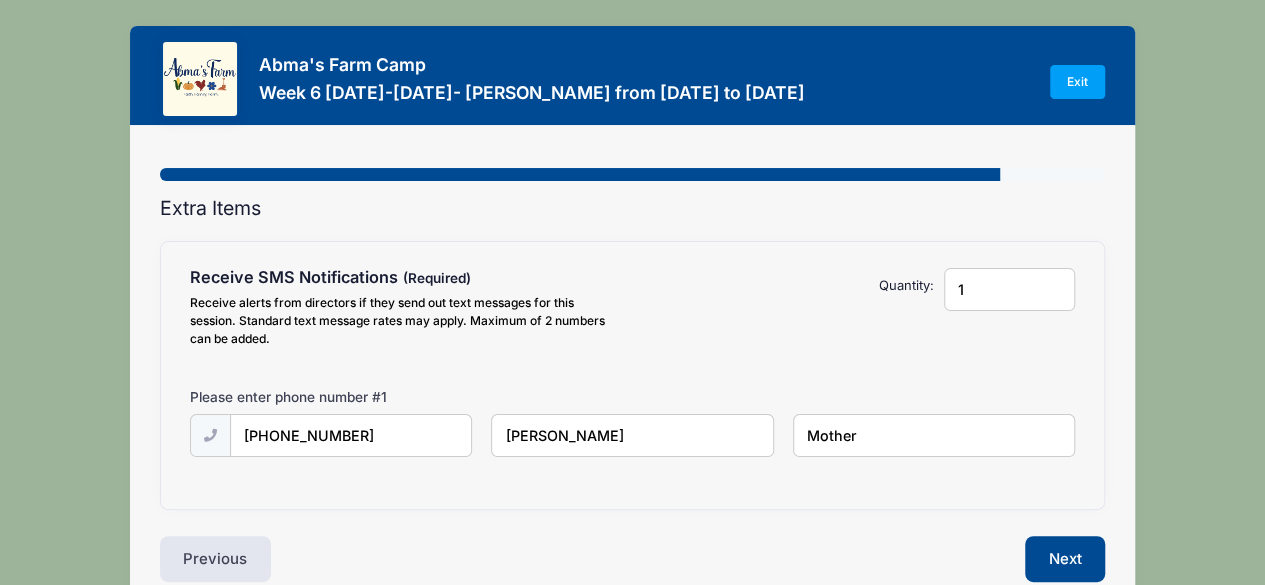 type on "Mother" 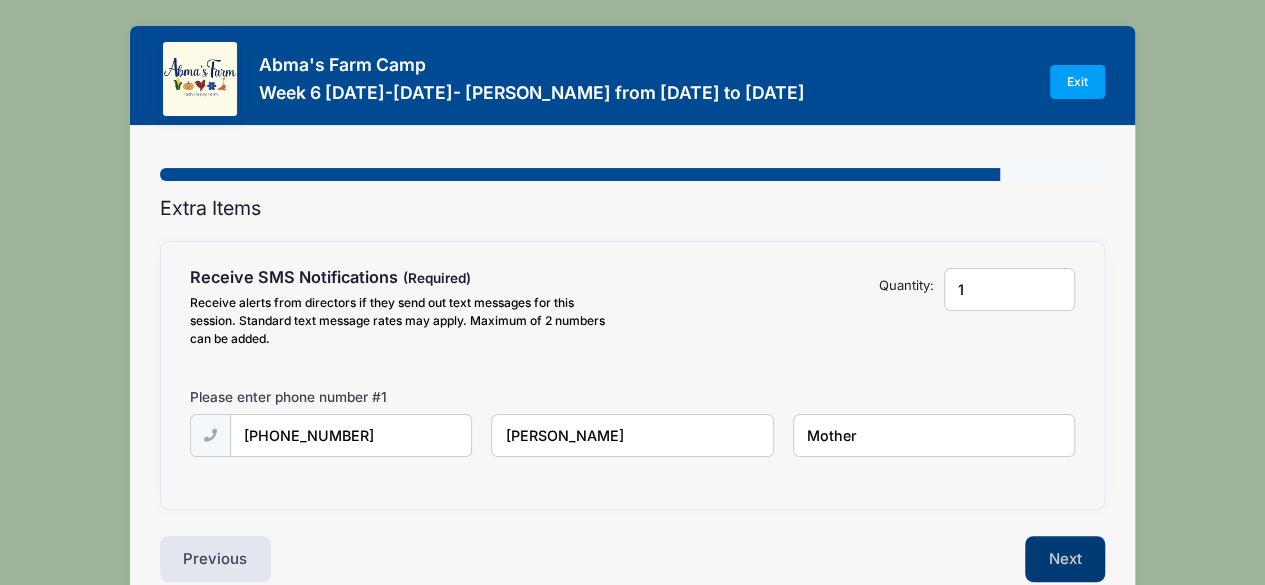 click on "Next" at bounding box center [1065, 559] 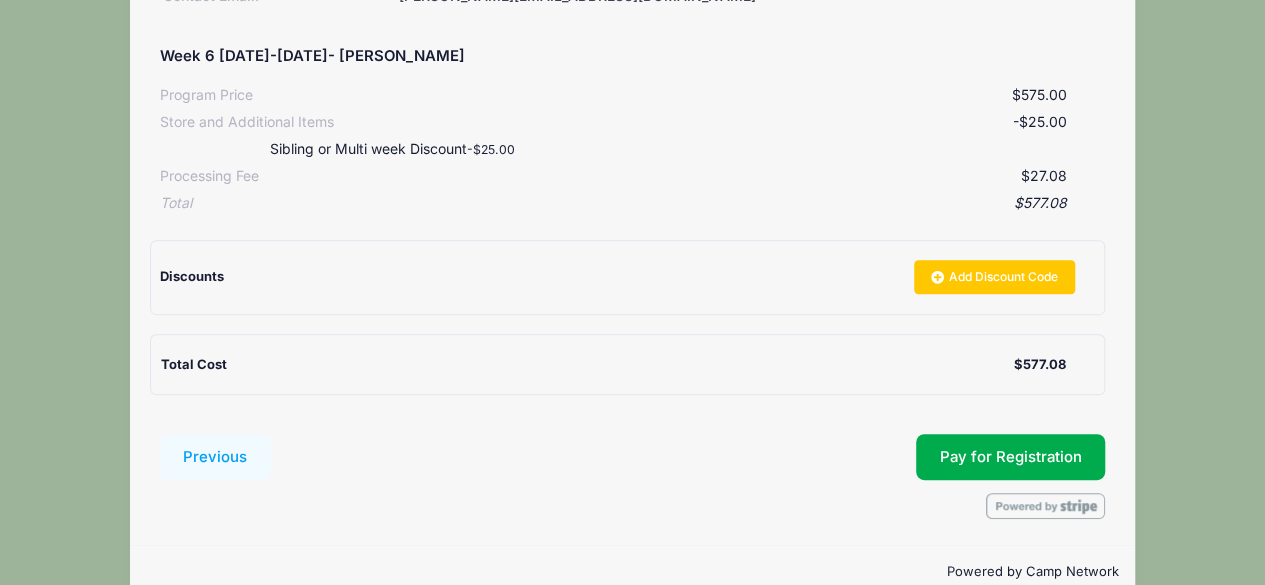 scroll, scrollTop: 382, scrollLeft: 0, axis: vertical 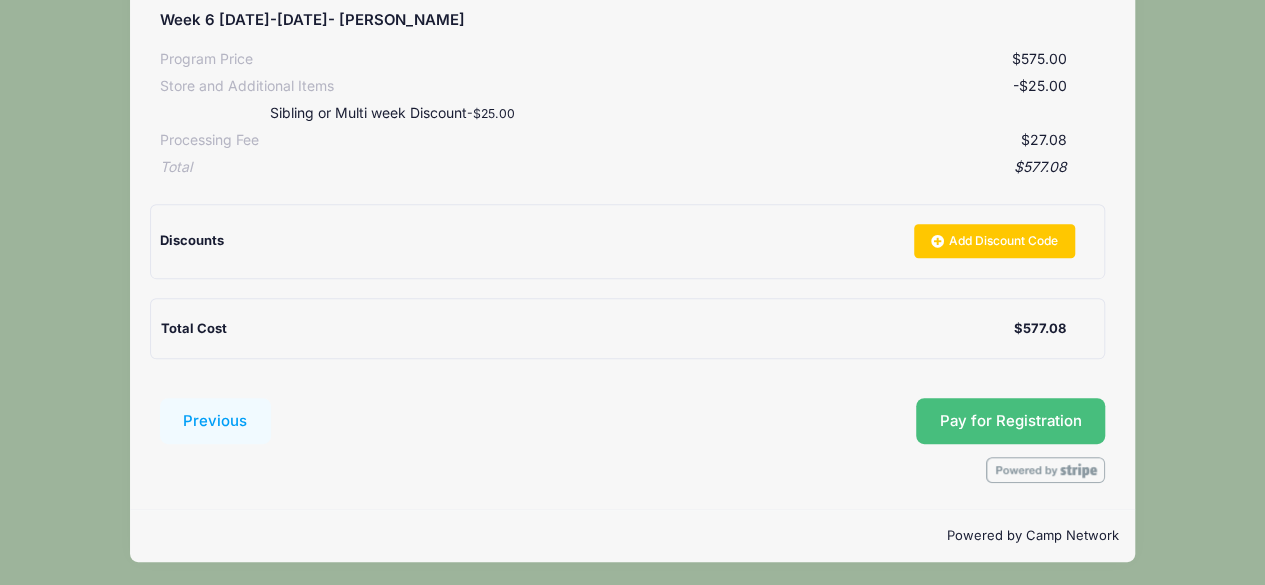 click on "Pay for Registration" at bounding box center (1011, 421) 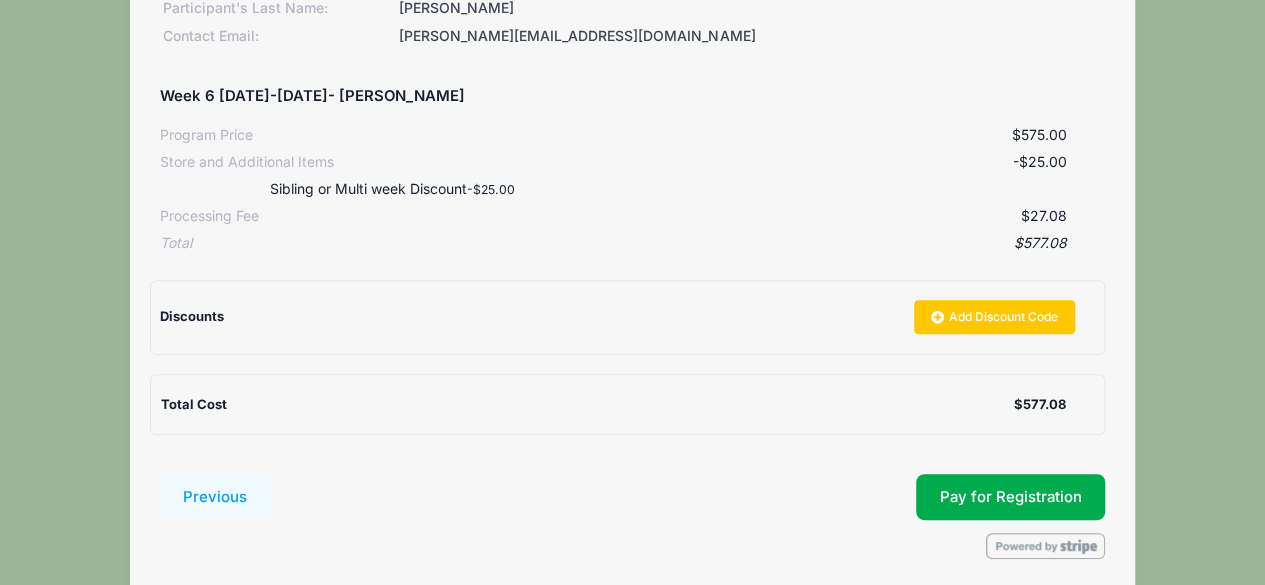 scroll, scrollTop: 382, scrollLeft: 0, axis: vertical 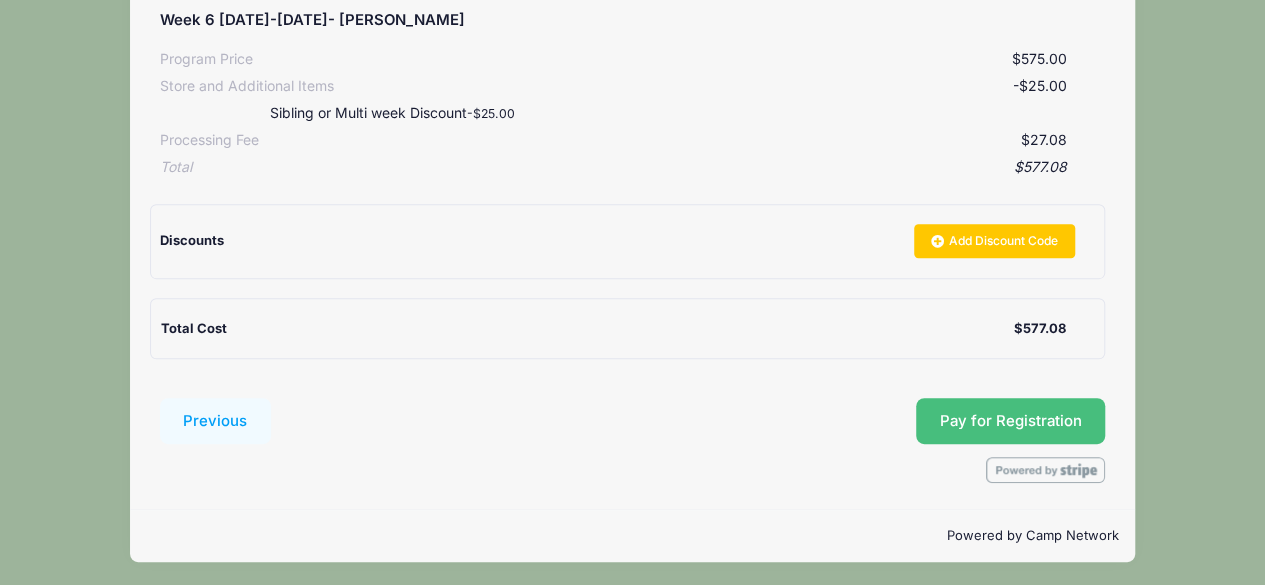 click on "Pay for Registration" at bounding box center [1011, 421] 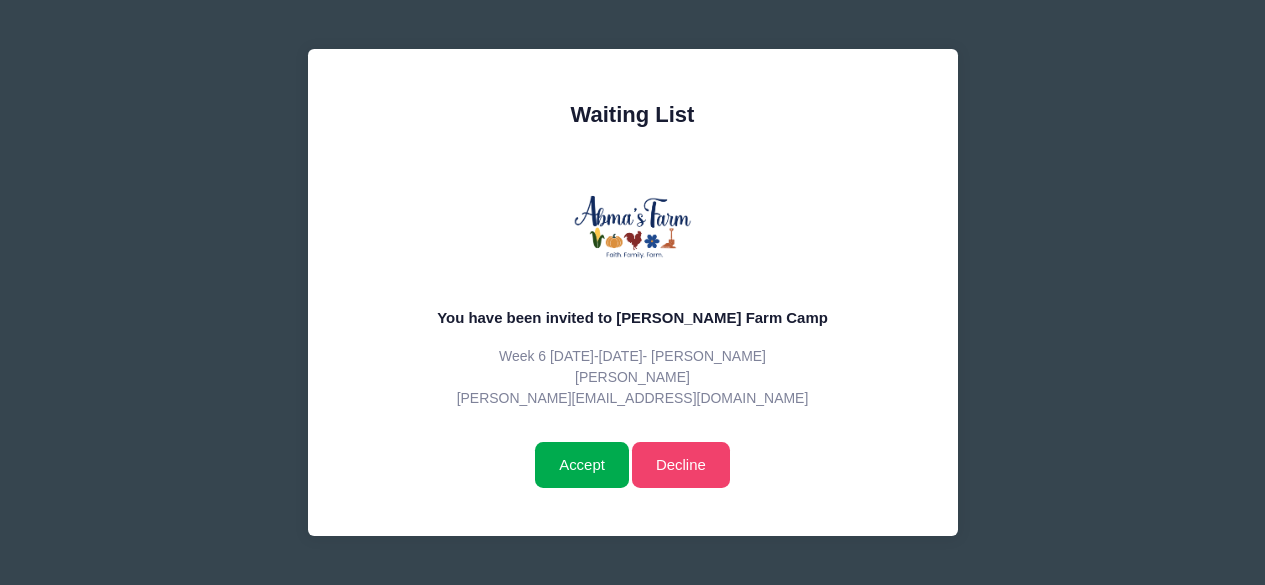 scroll, scrollTop: 0, scrollLeft: 0, axis: both 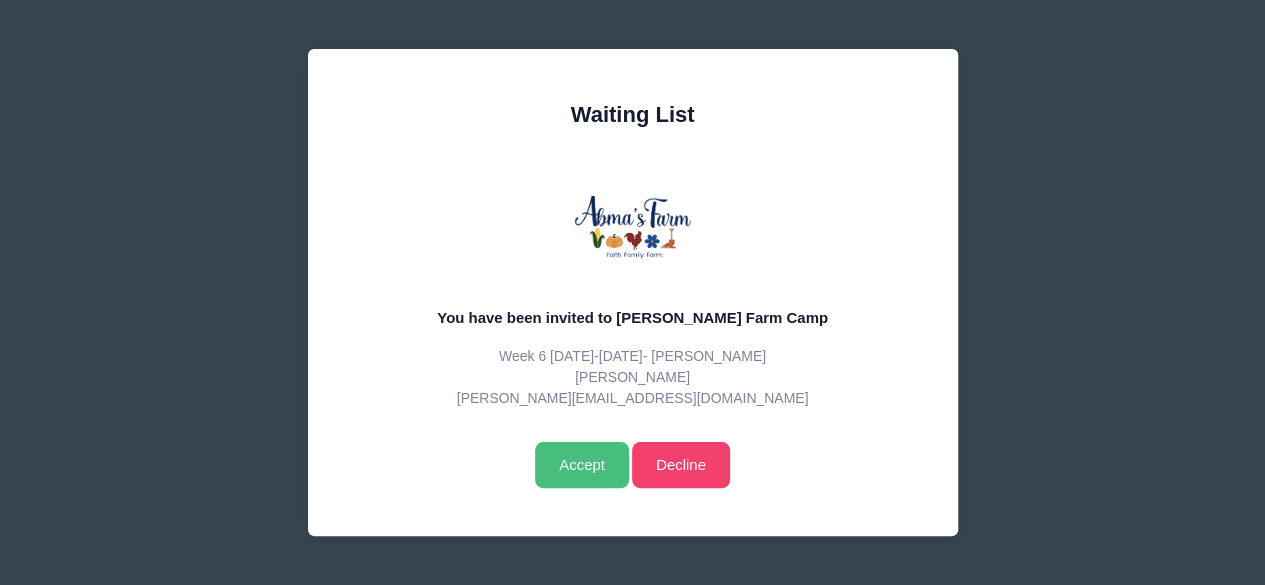 click on "Accept" at bounding box center [581, 465] 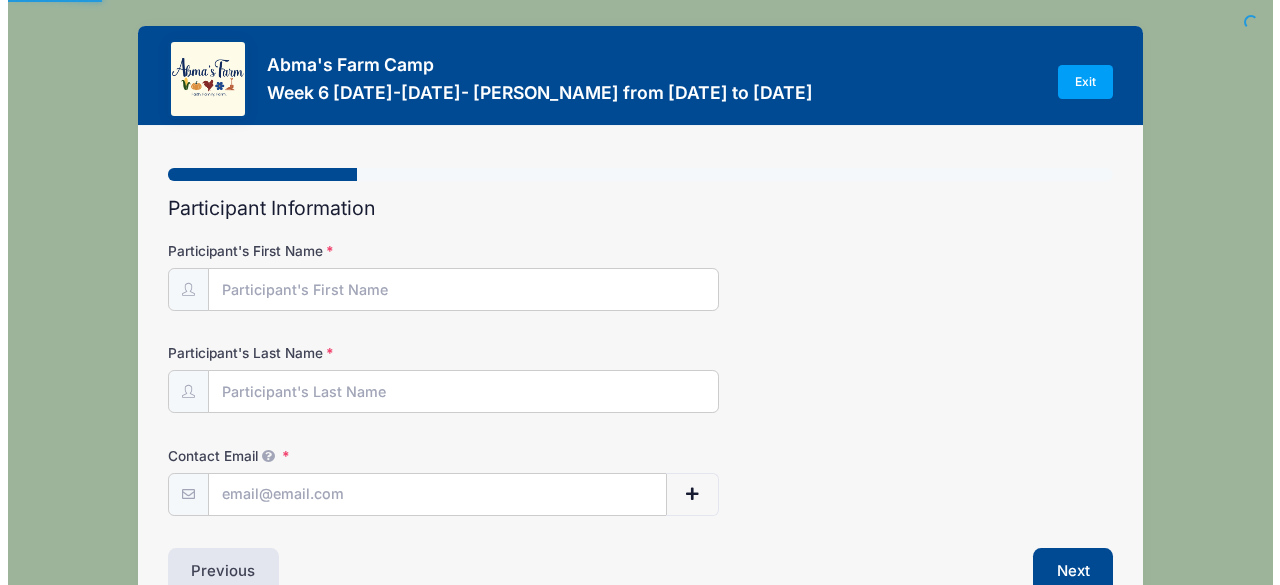 scroll, scrollTop: 0, scrollLeft: 0, axis: both 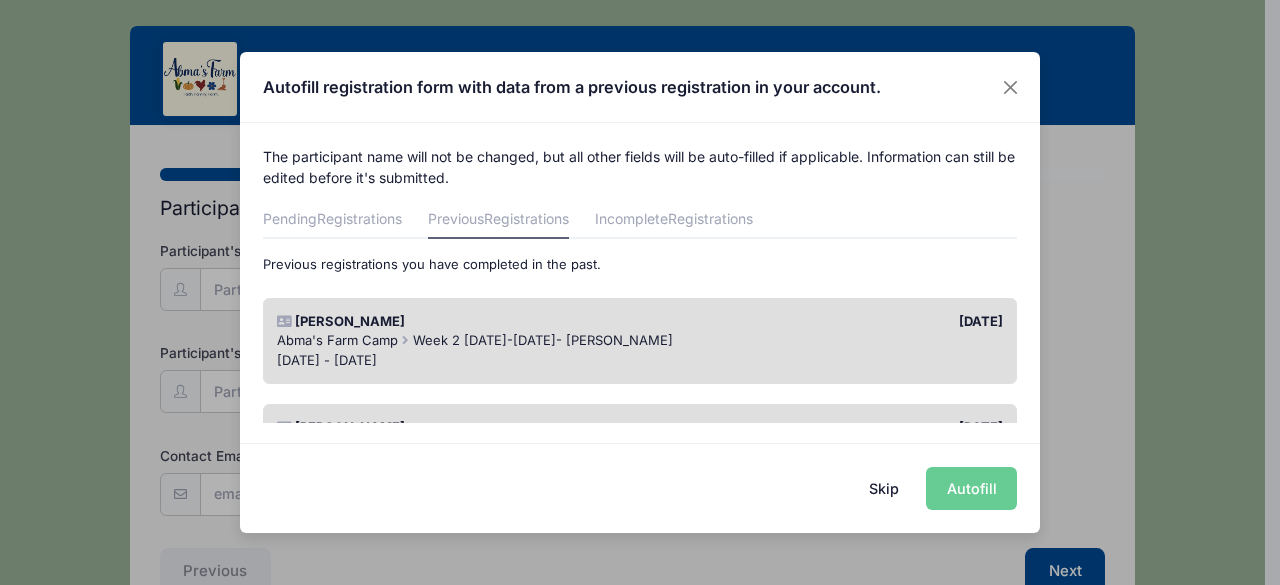 click on "Abma's Farm Camp
Week 2 July 14-18- Wyckoff" at bounding box center [640, 341] 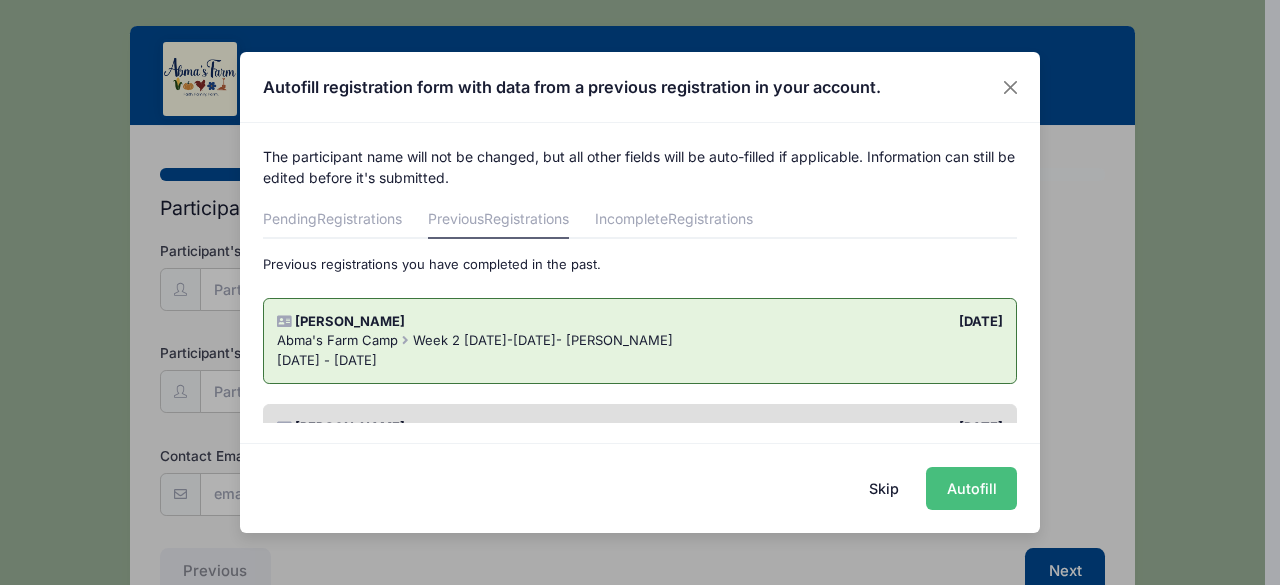 click on "Autofill" at bounding box center [971, 488] 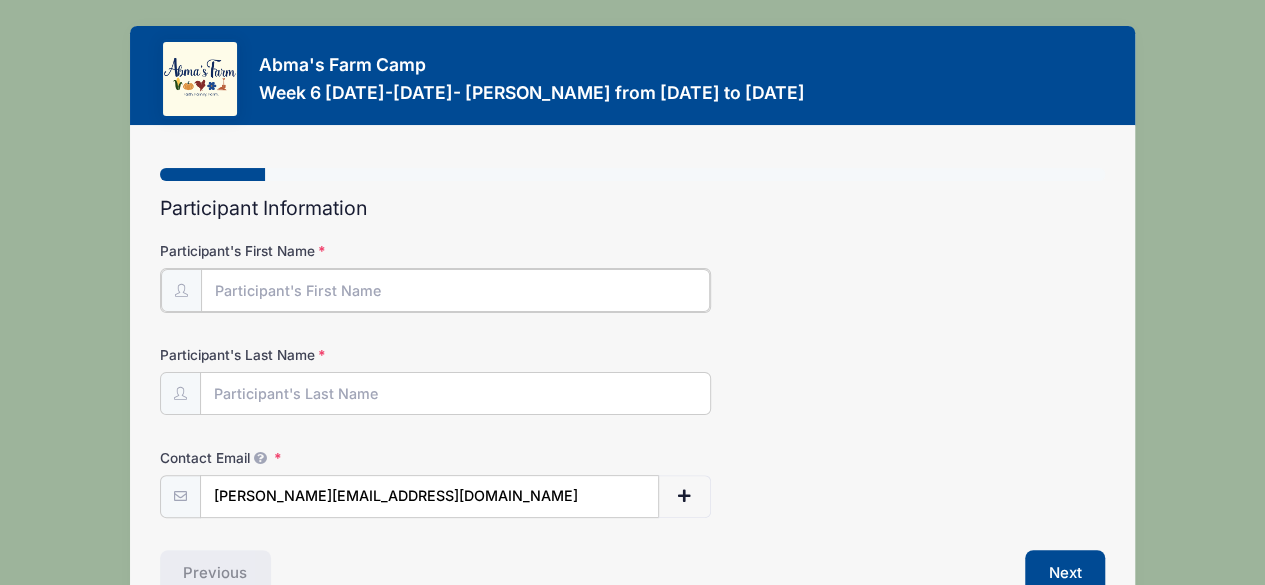 click on "Participant's First Name" at bounding box center (456, 290) 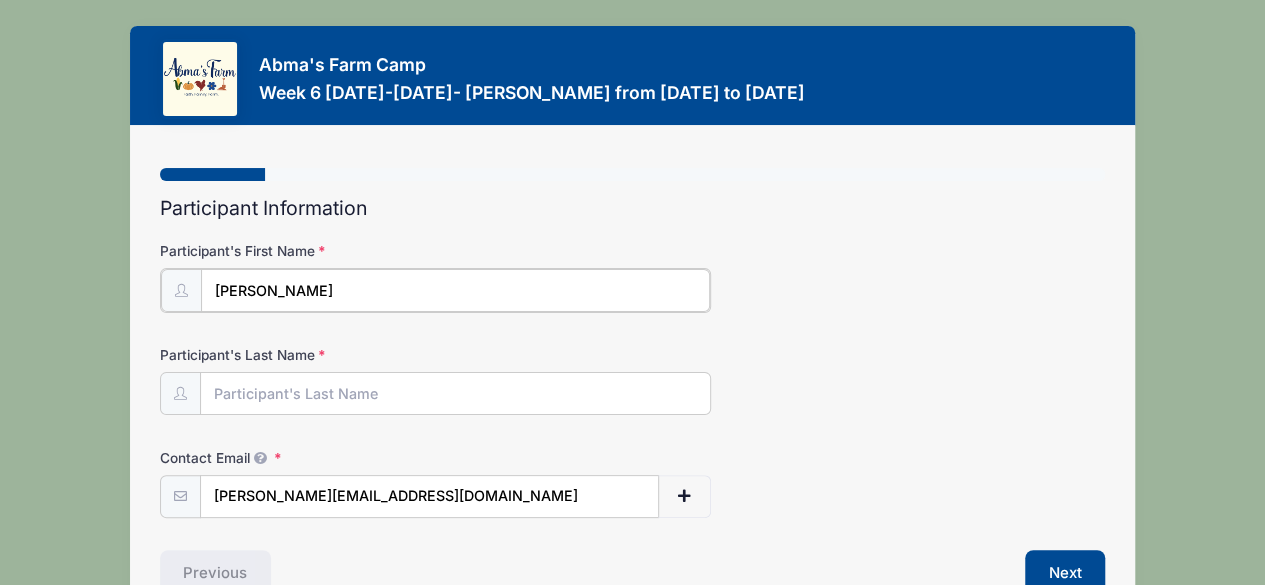 type on "Henry" 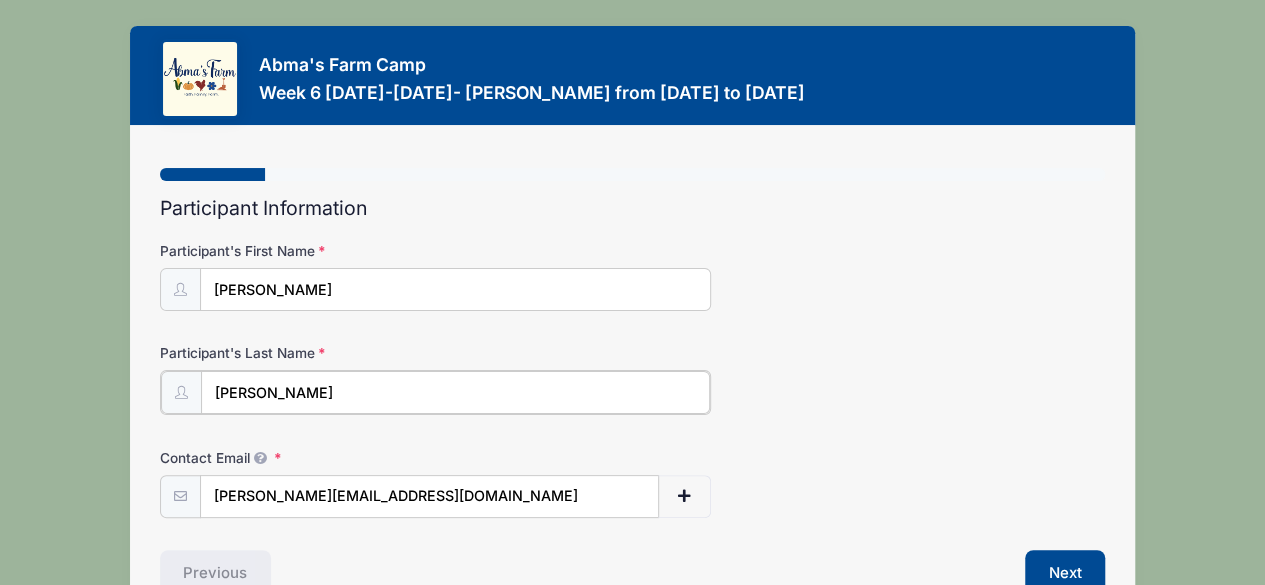 type on "[PERSON_NAME]" 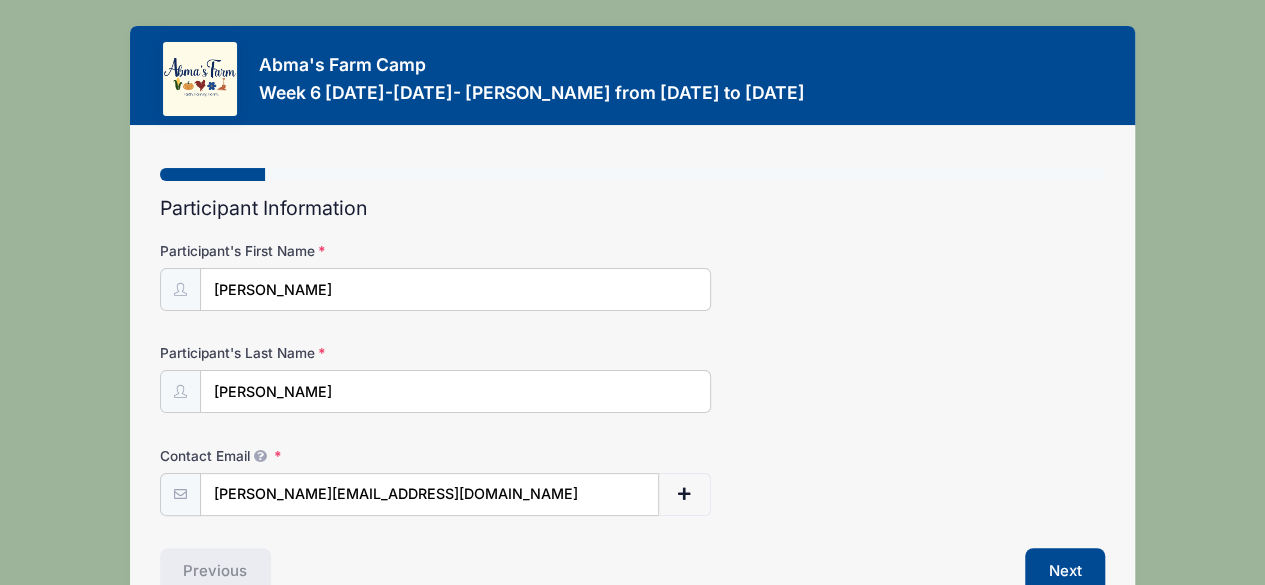 click on "Participant's Last Name
Hart" at bounding box center [633, 378] 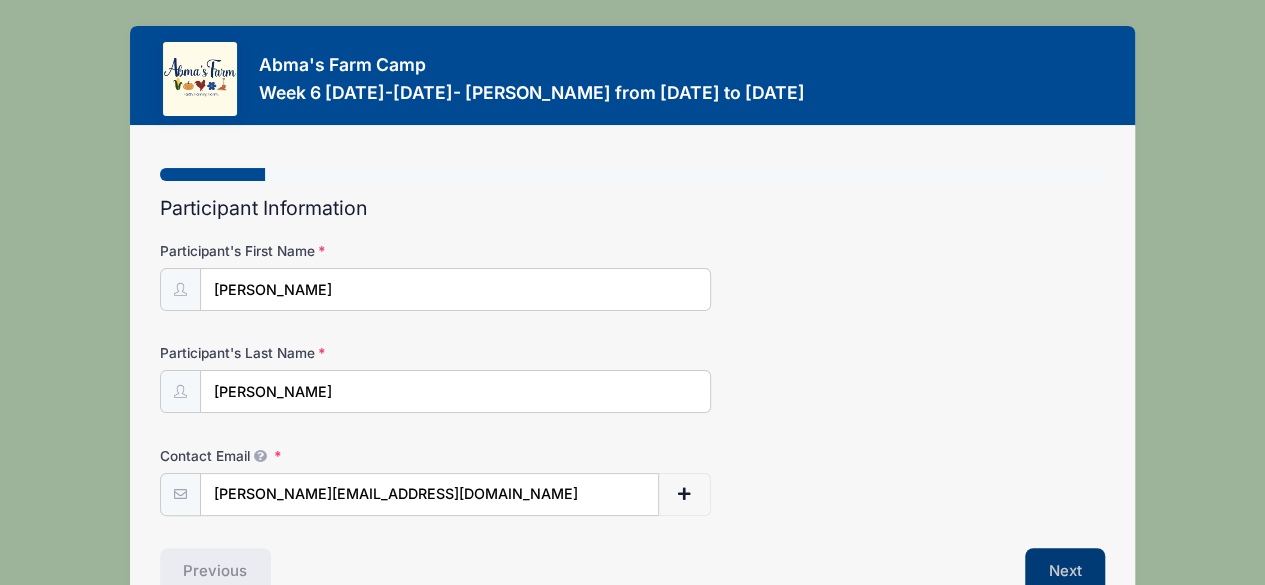 click on "Next" at bounding box center [1065, 571] 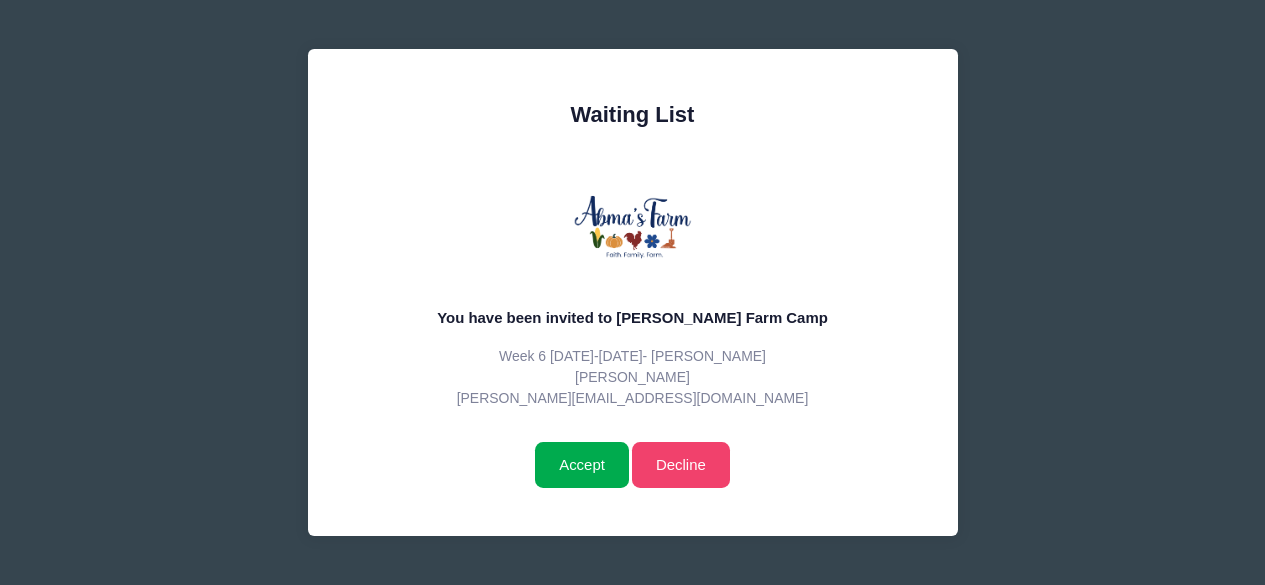 scroll, scrollTop: 0, scrollLeft: 0, axis: both 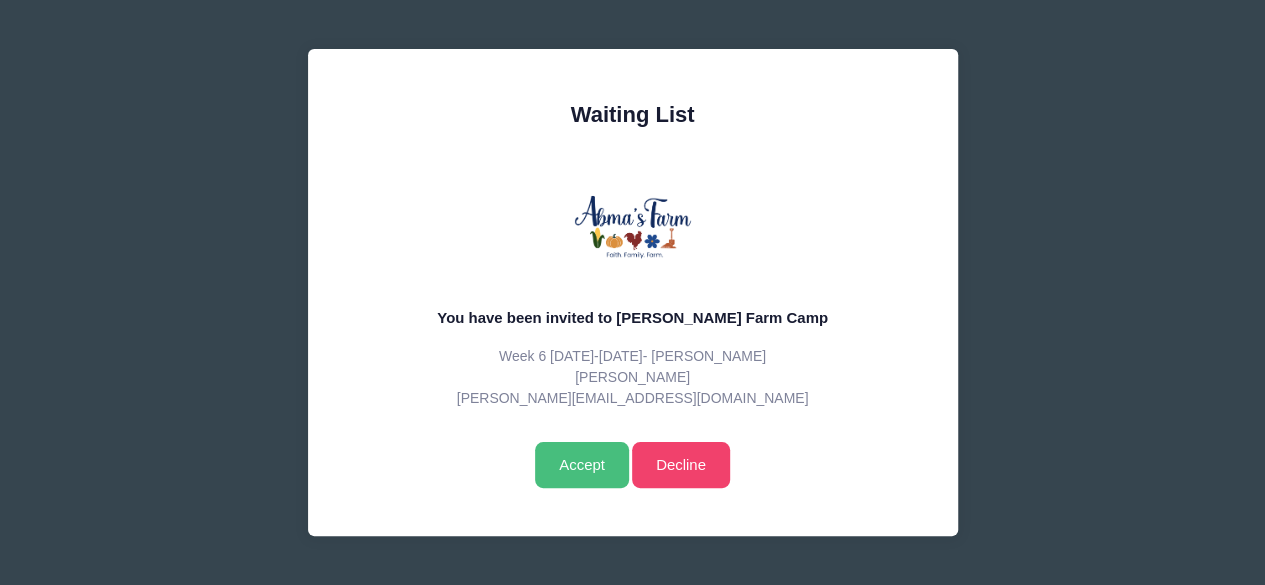 click on "Accept" at bounding box center [581, 465] 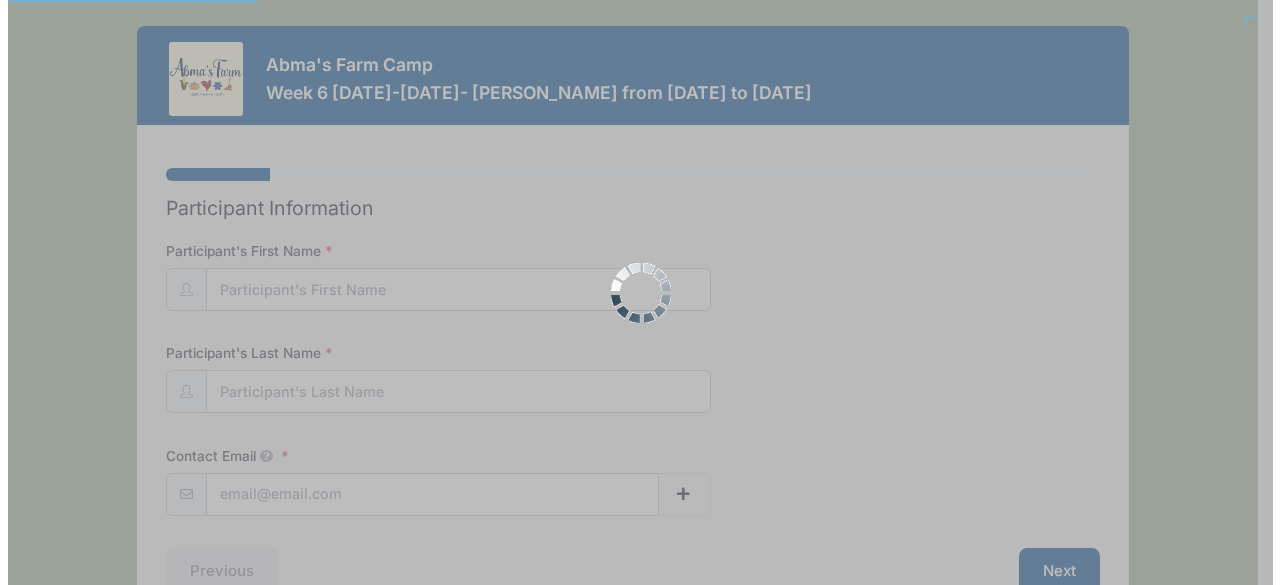 scroll, scrollTop: 0, scrollLeft: 0, axis: both 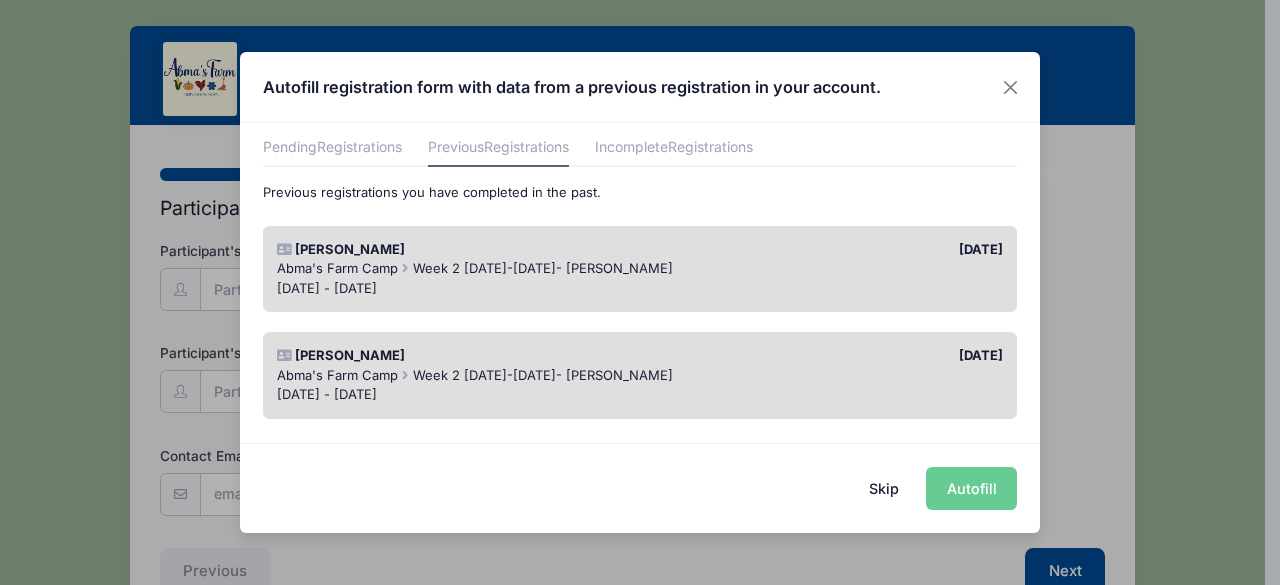 click on "05/27/2025" at bounding box center (826, 356) 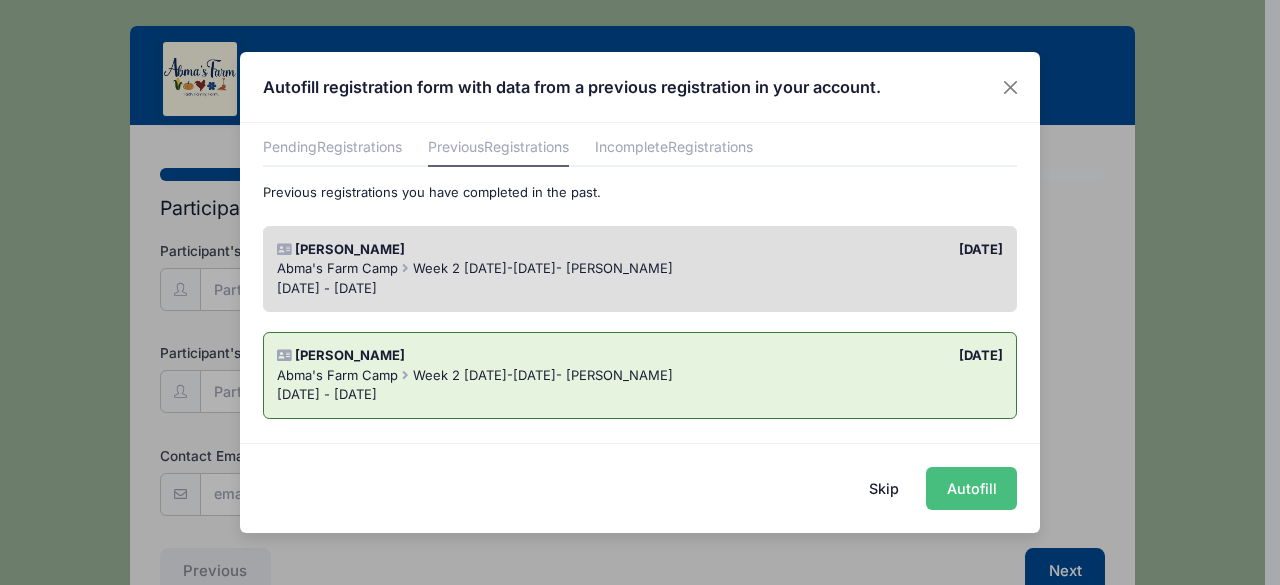 click on "Autofill" at bounding box center [971, 488] 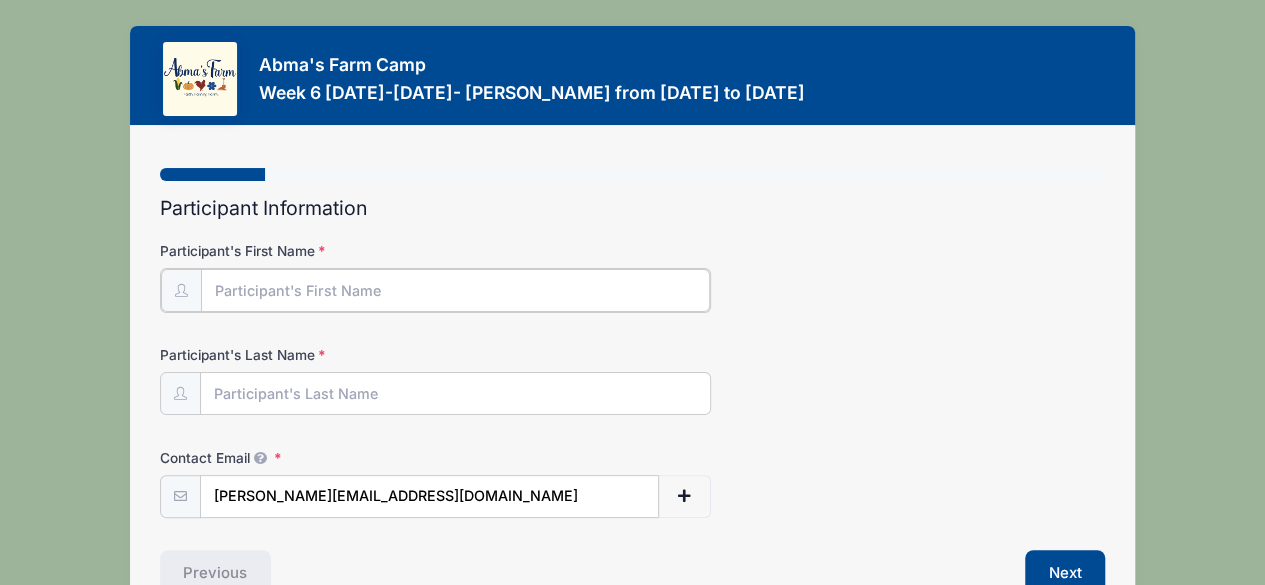 click on "Participant's First Name" at bounding box center [456, 290] 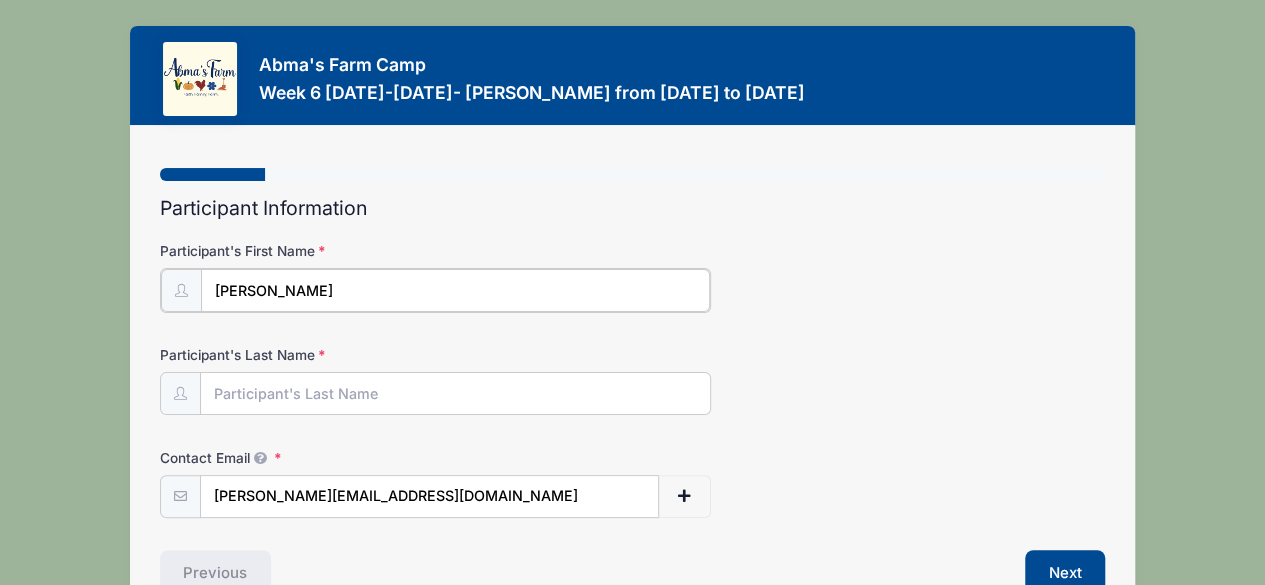 type on "Henry" 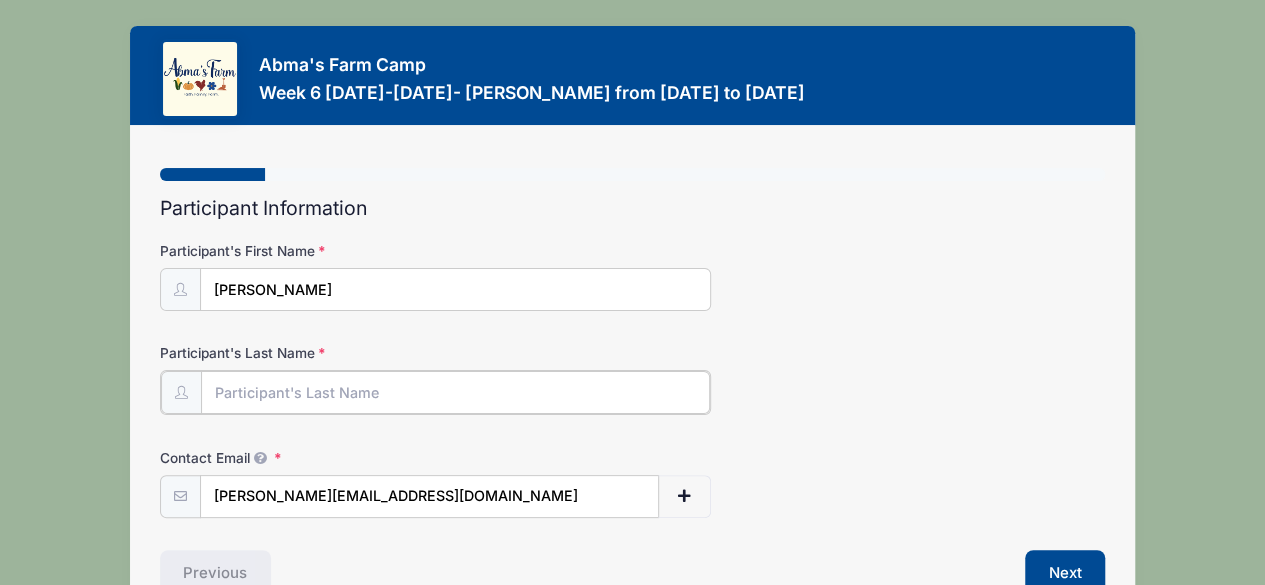 type on "a" 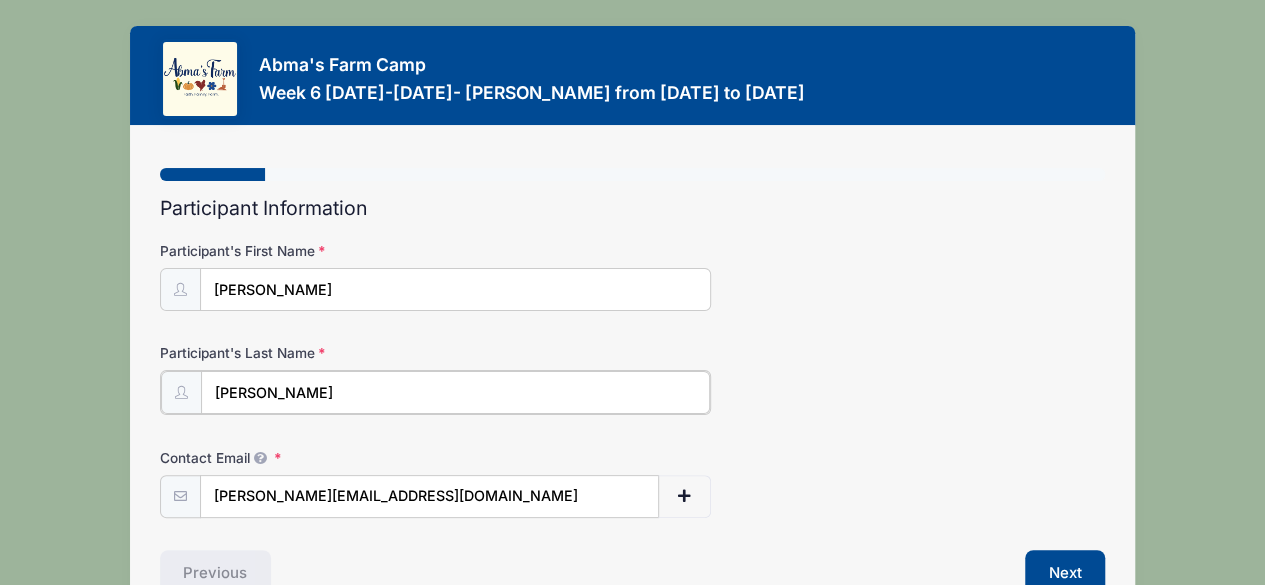 type on "[PERSON_NAME]" 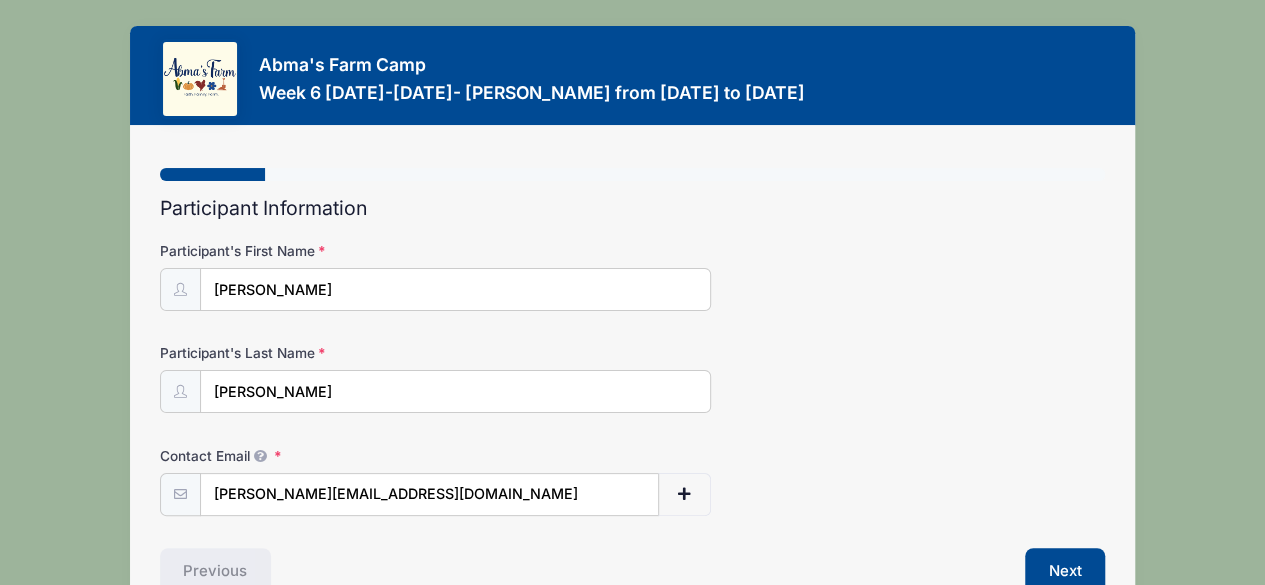 click on "Participant's First Name
Henry
Participant's Last Name
Hart
Contact Email
carolyn.cost@gmail.com
Contact Email # NN" at bounding box center [633, 378] 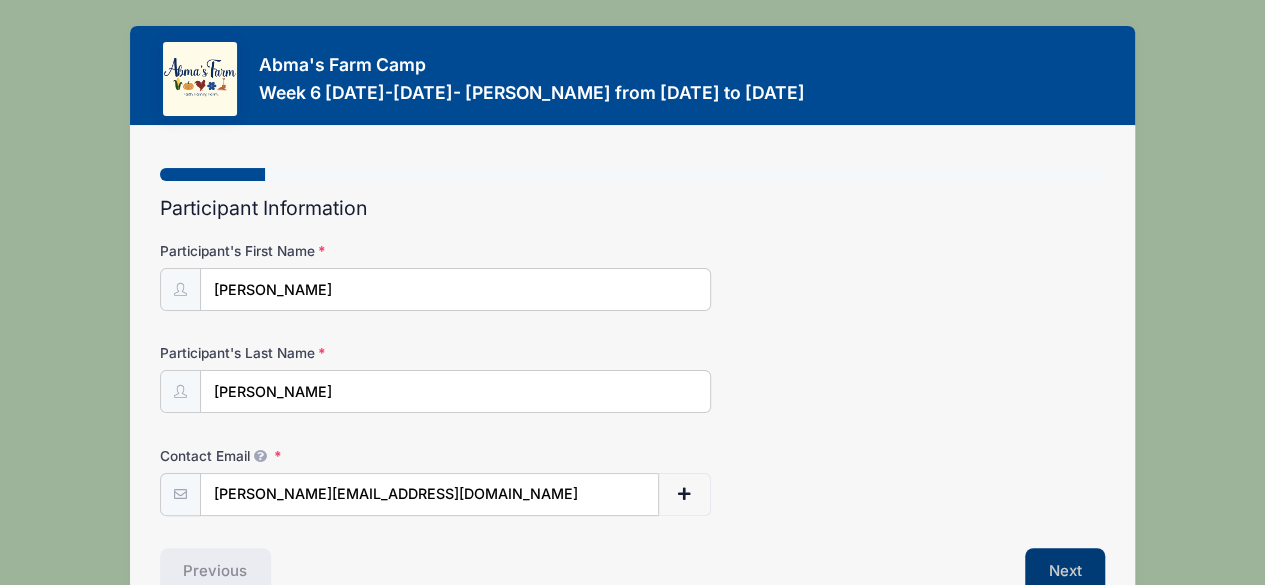click on "Next" at bounding box center (1065, 571) 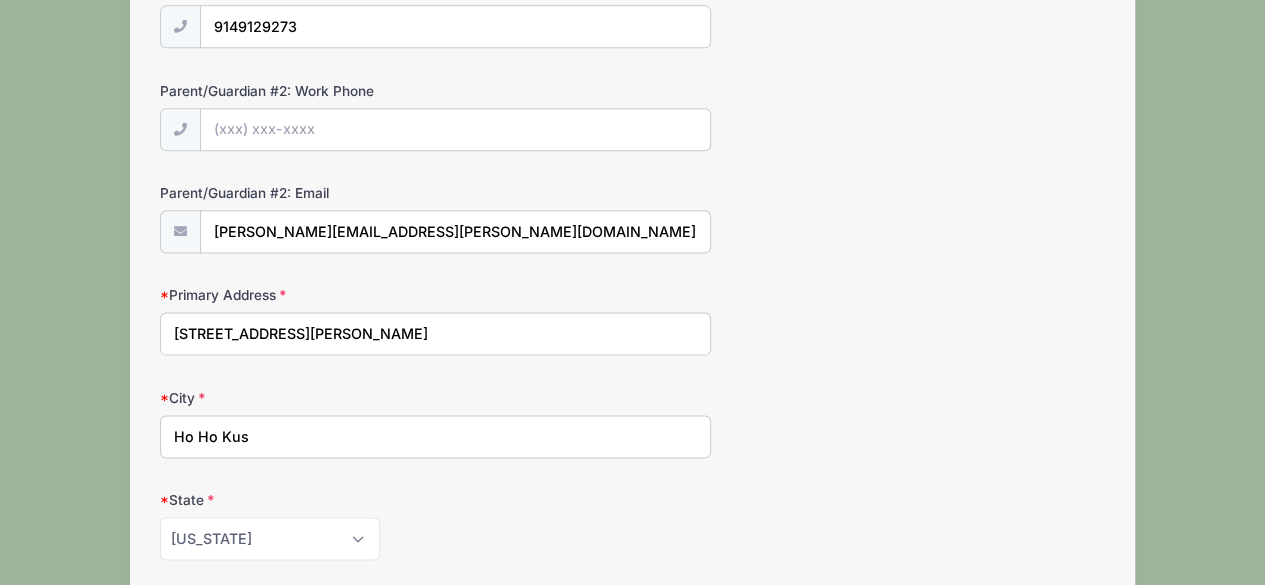 scroll, scrollTop: 1454, scrollLeft: 0, axis: vertical 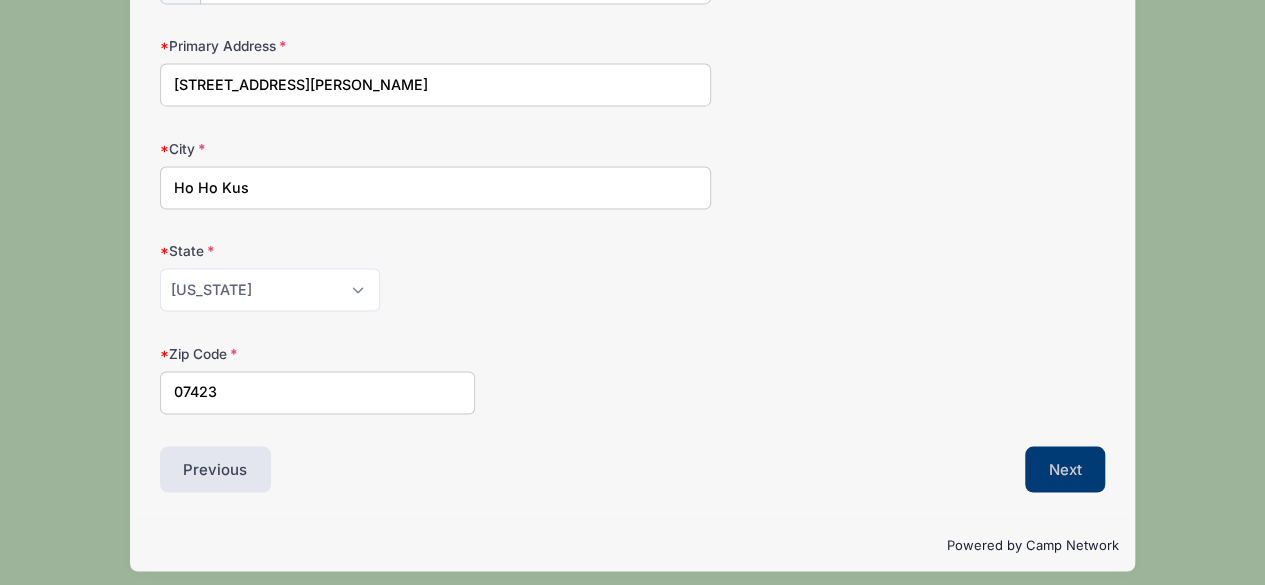 click on "Next" at bounding box center (1065, 469) 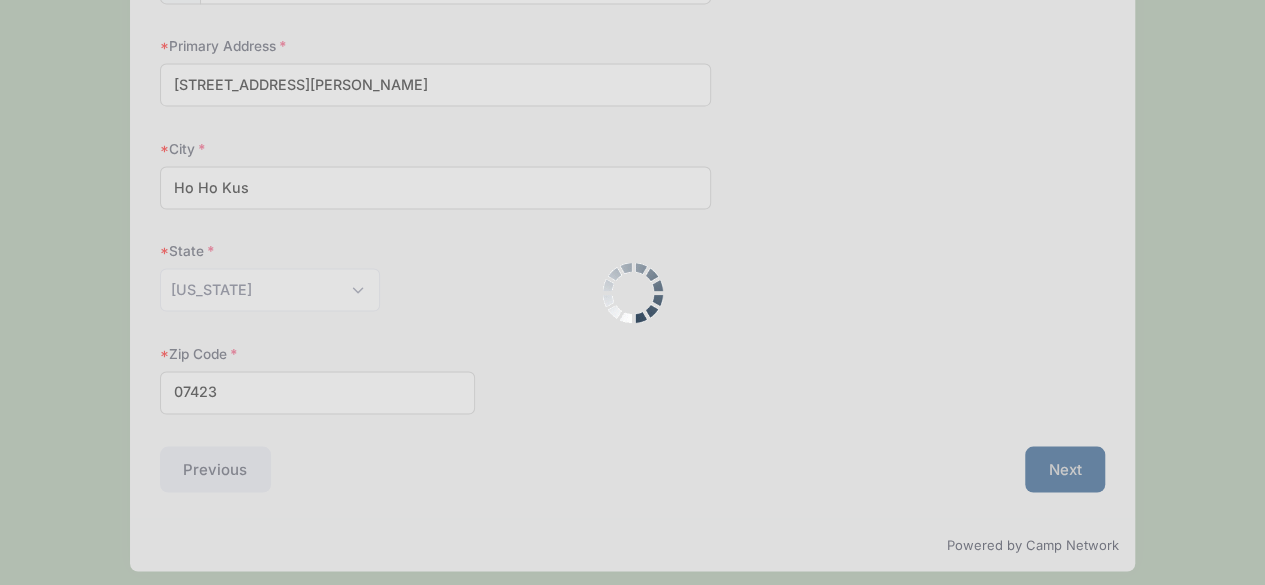 scroll, scrollTop: 0, scrollLeft: 0, axis: both 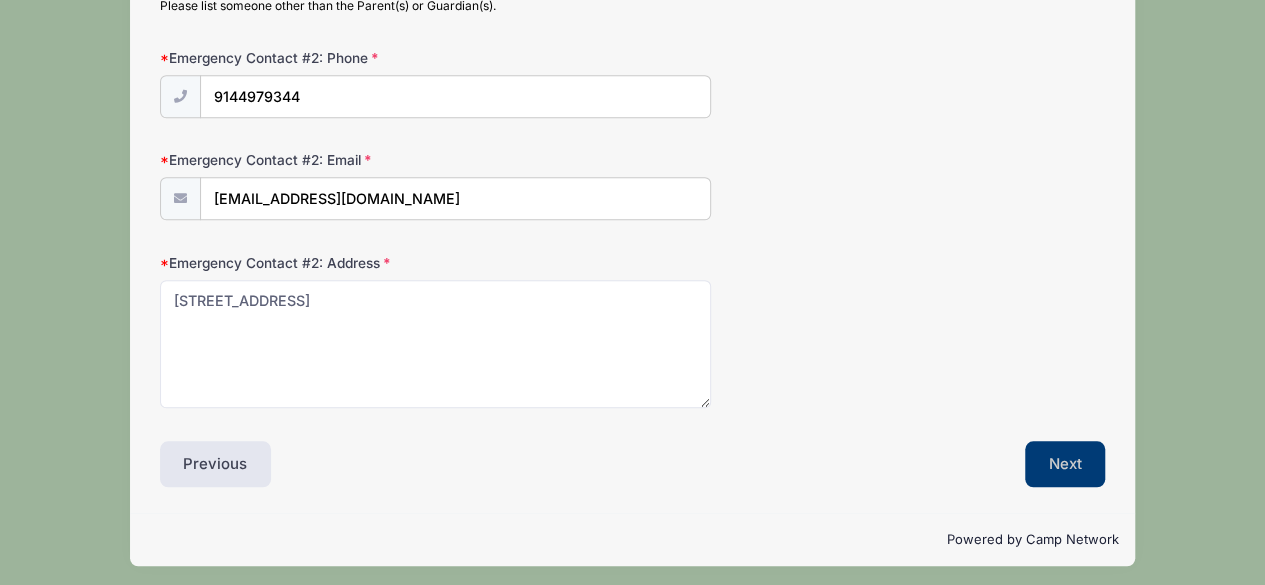 click on "Next" at bounding box center (1065, 464) 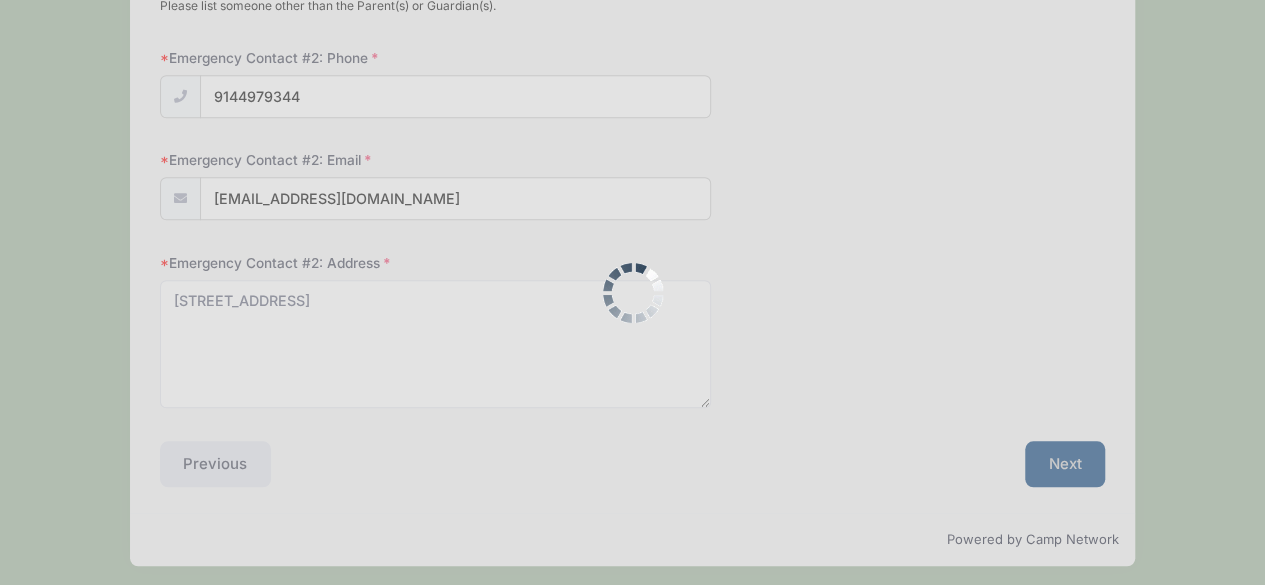 scroll, scrollTop: 299, scrollLeft: 0, axis: vertical 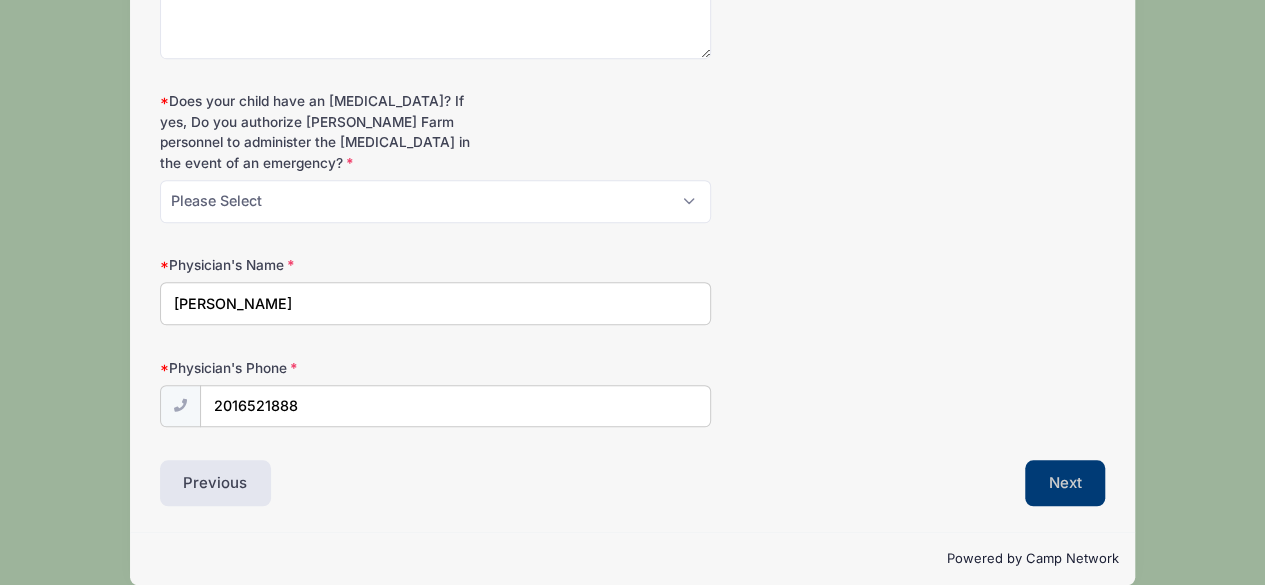 click on "Next" at bounding box center [1065, 483] 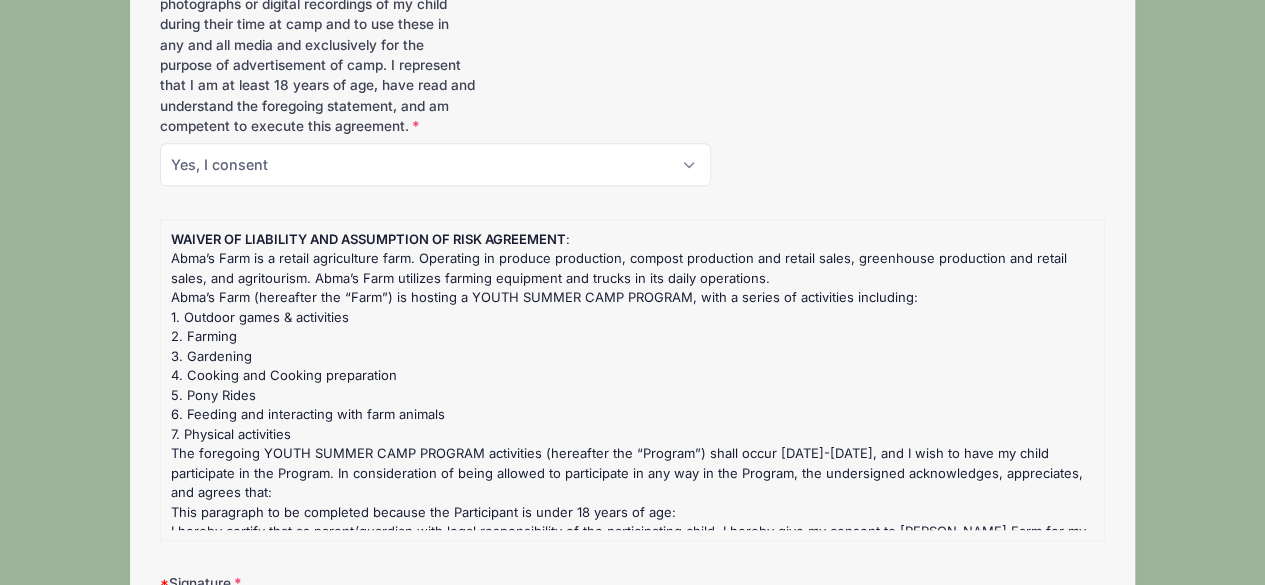 scroll, scrollTop: 26, scrollLeft: 0, axis: vertical 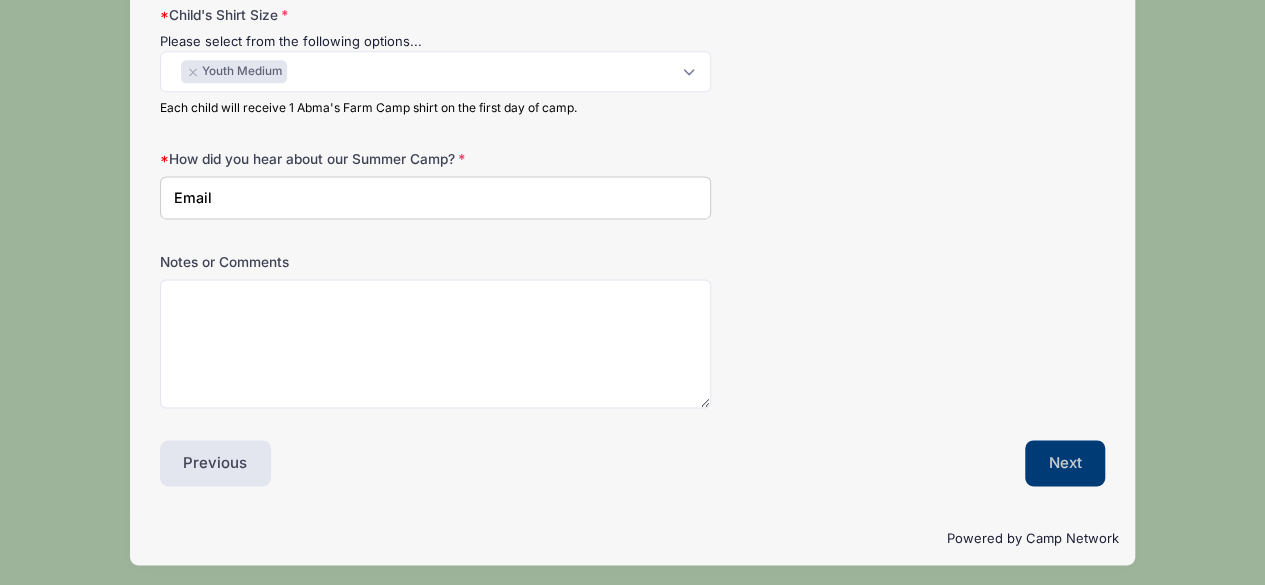 click on "Next" at bounding box center (1065, 463) 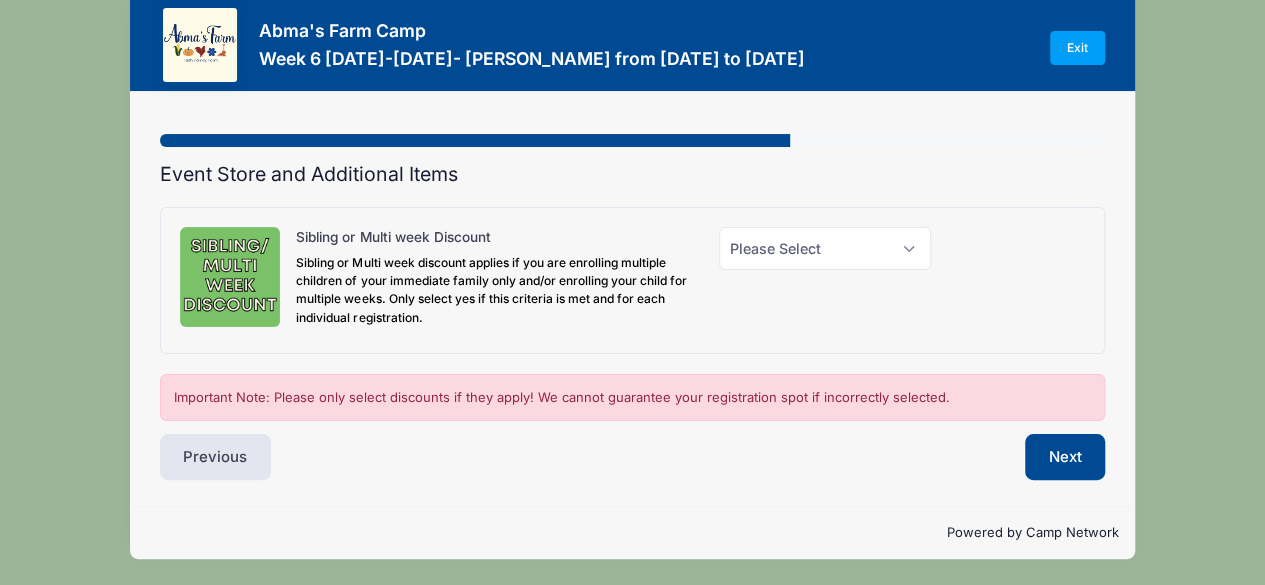 scroll, scrollTop: 19, scrollLeft: 0, axis: vertical 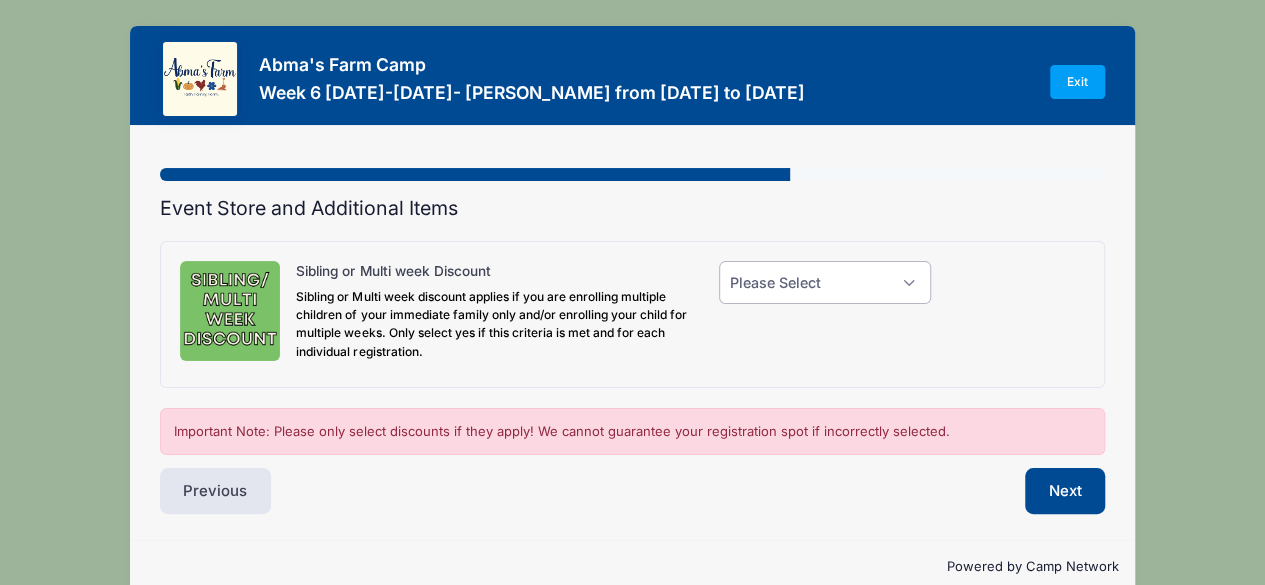 click on "Please Select Yes (-$25.00)
No" at bounding box center [825, 282] 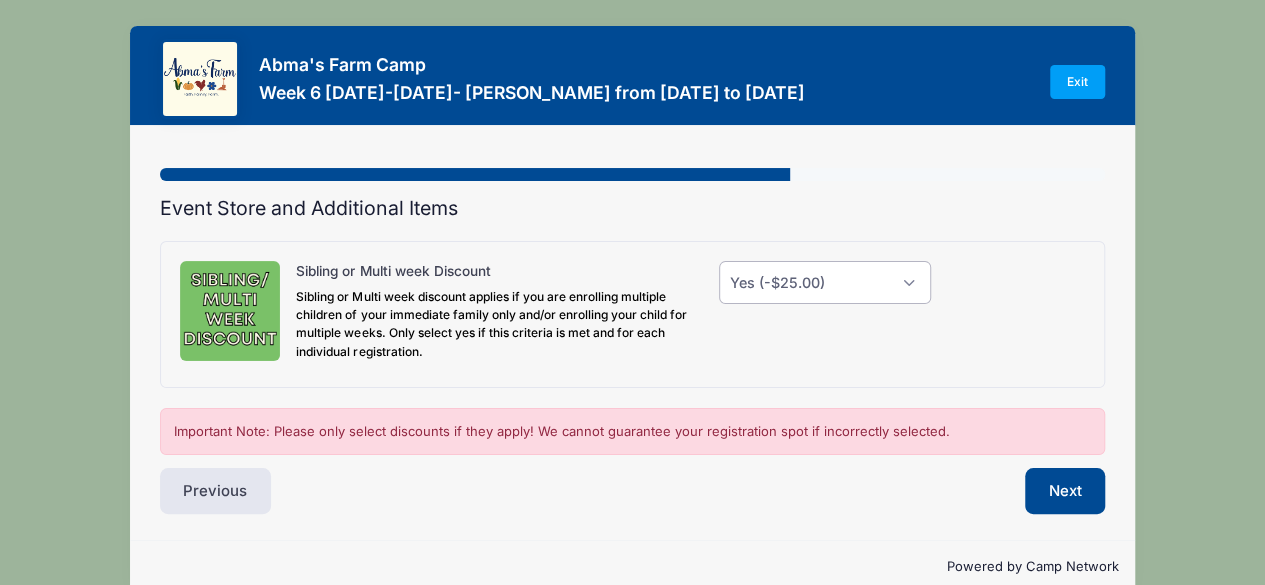 click on "Please Select Yes (-$25.00)
No" at bounding box center [825, 282] 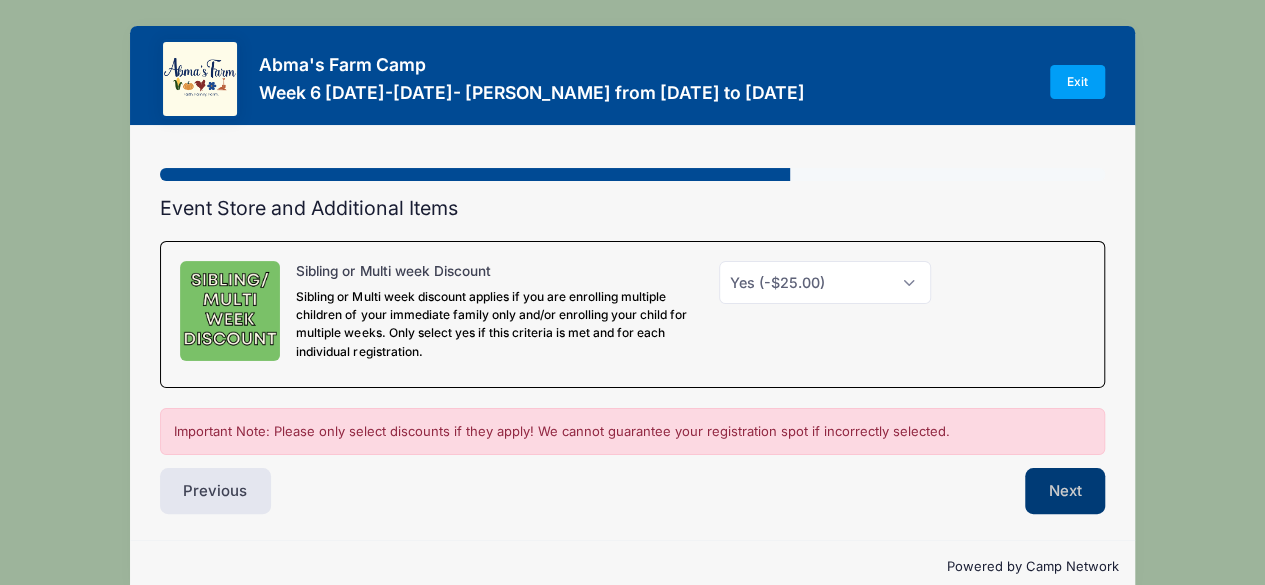 click on "Next" at bounding box center (1065, 491) 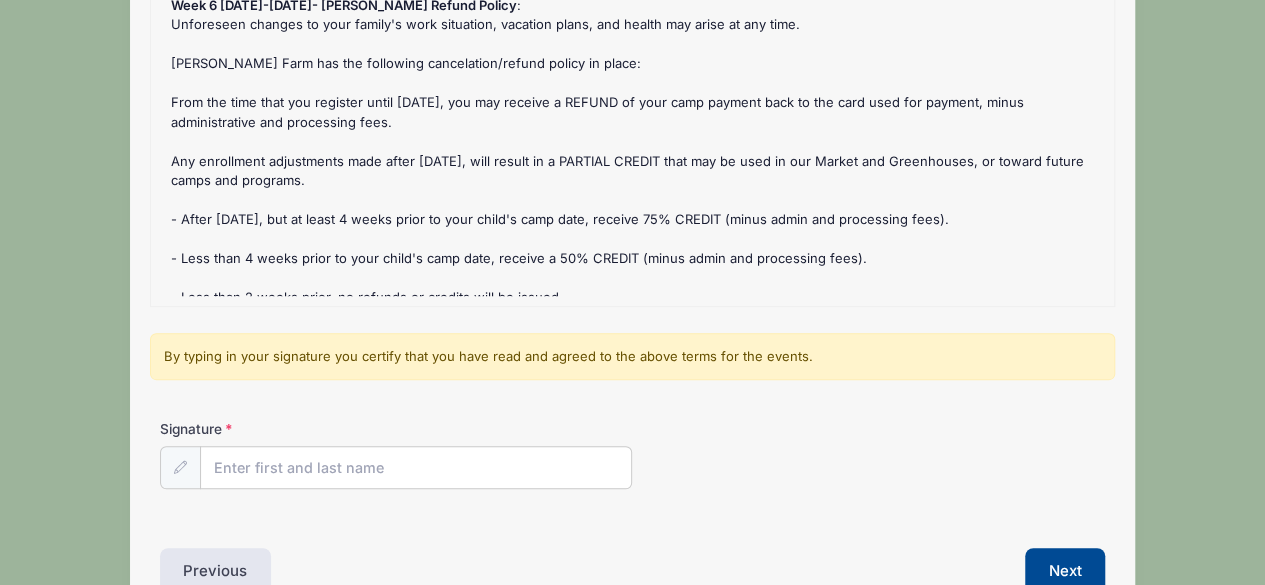 scroll, scrollTop: 242, scrollLeft: 0, axis: vertical 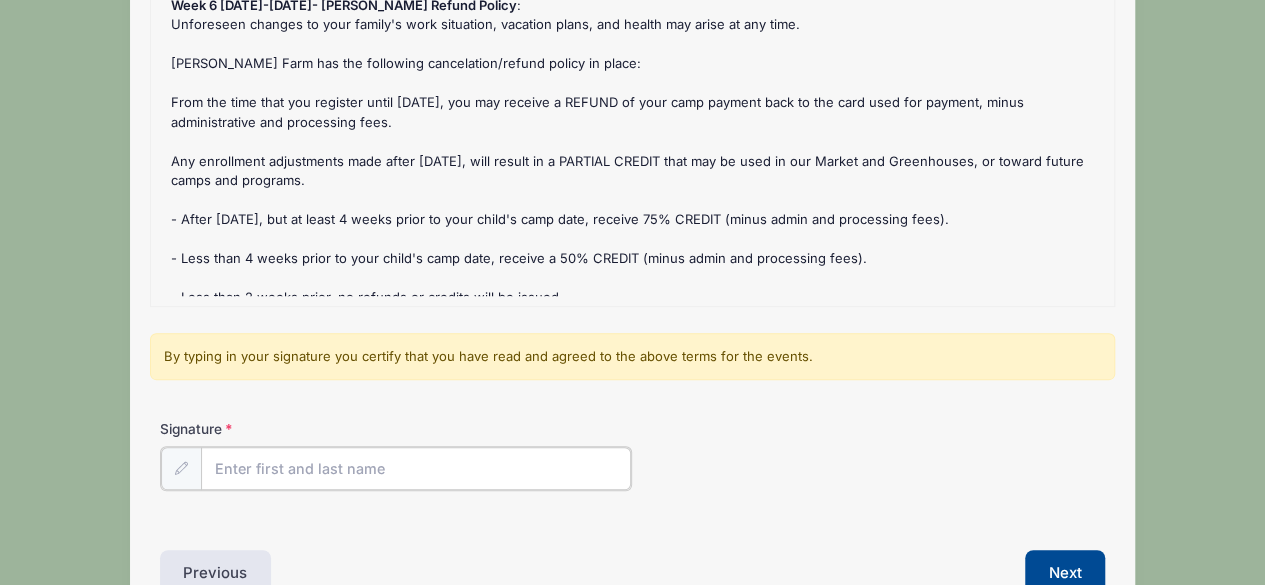 click on "Signature" at bounding box center [416, 468] 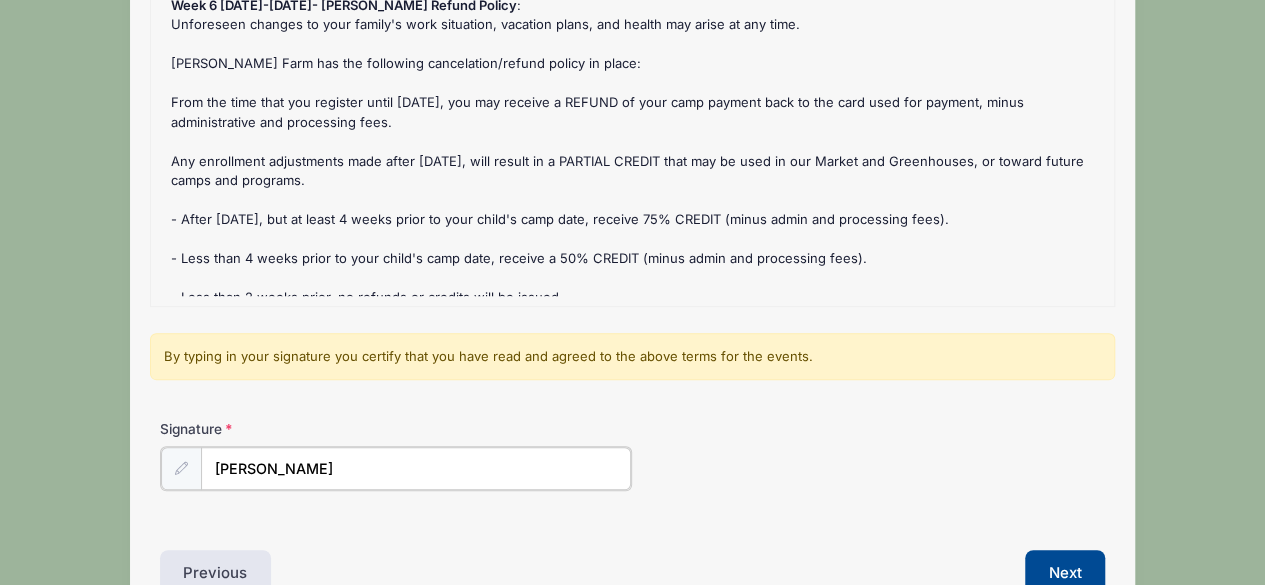 type on "Carolyn Cost" 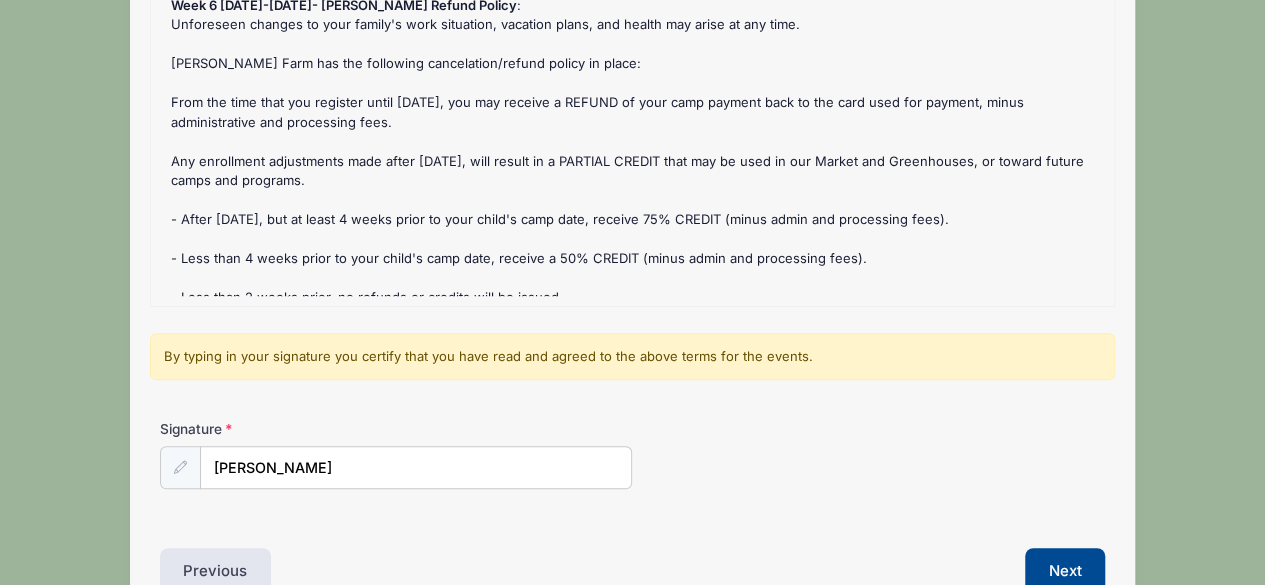 click on "By typing in your signature you certify that you have read and agreed to the above terms for the events." at bounding box center (632, 357) 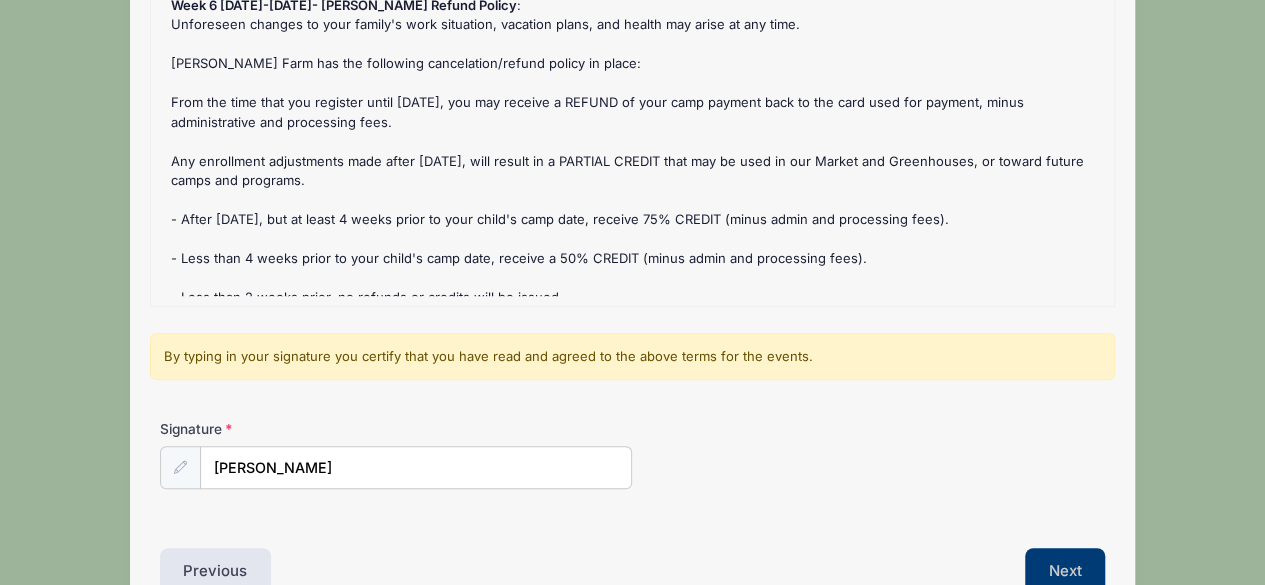 click on "Next" at bounding box center (1065, 571) 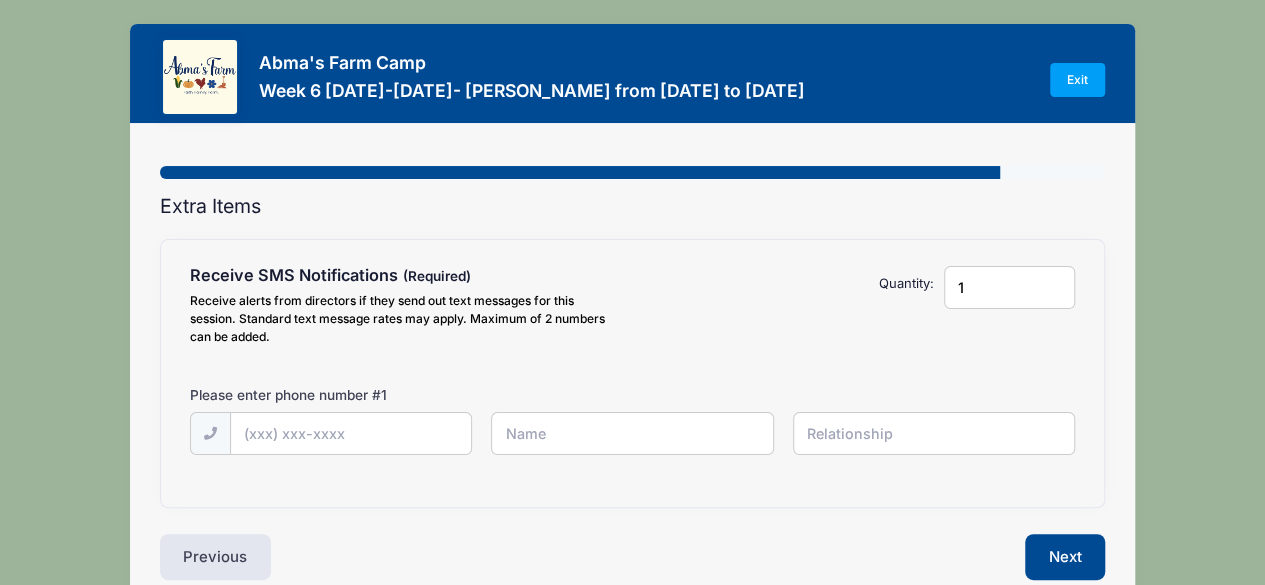 scroll, scrollTop: 0, scrollLeft: 0, axis: both 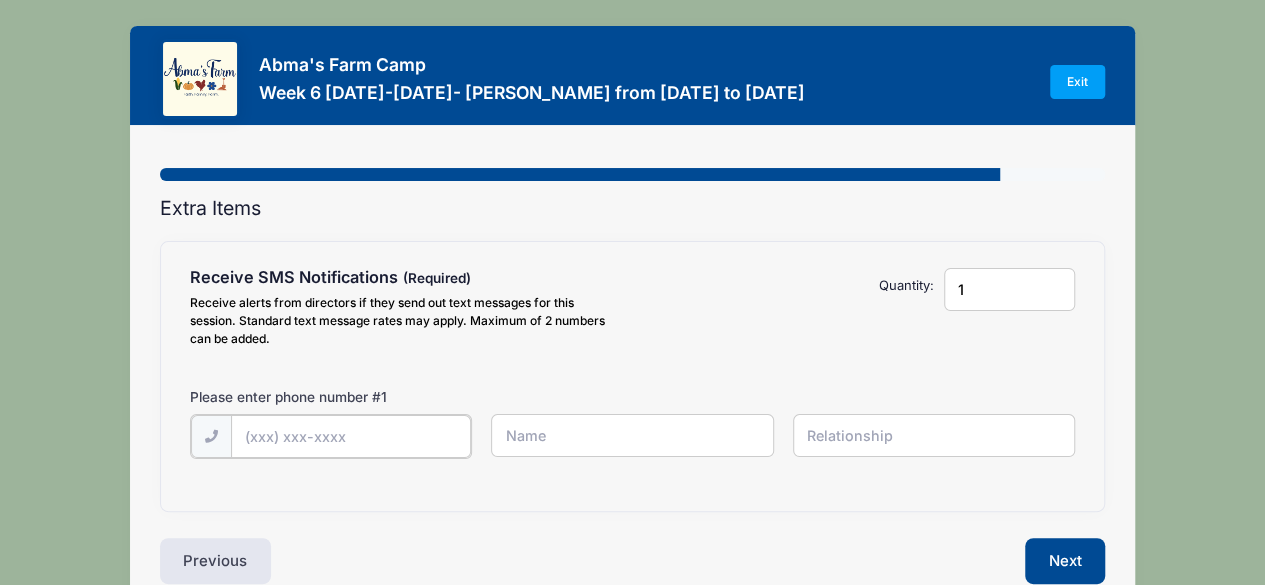 click at bounding box center [0, 0] 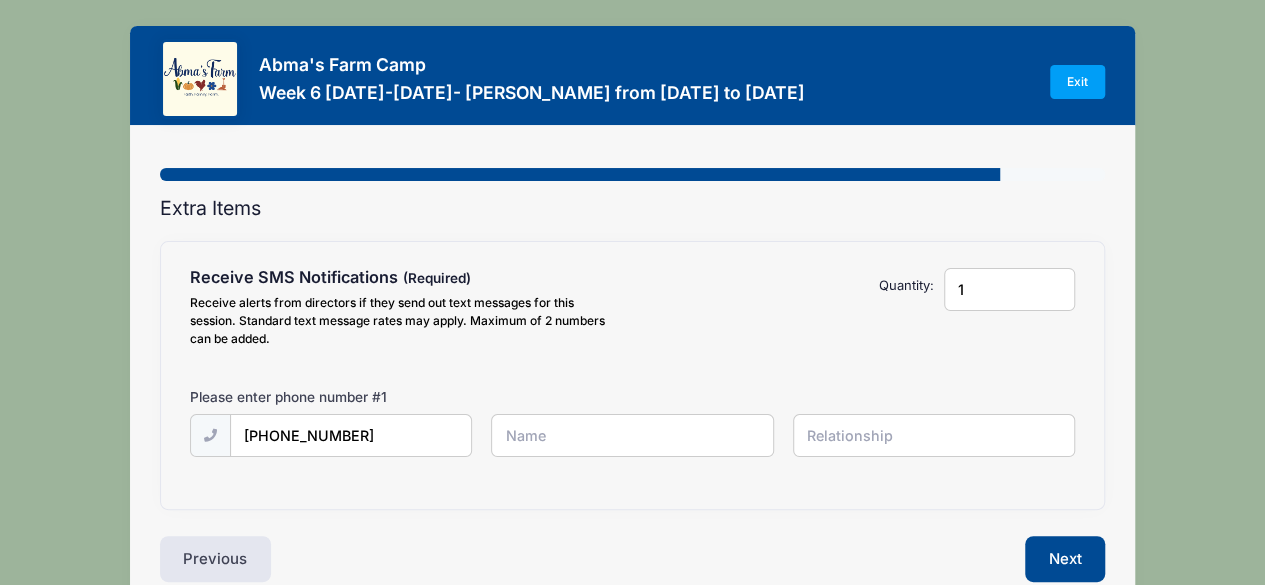 click at bounding box center (0, 0) 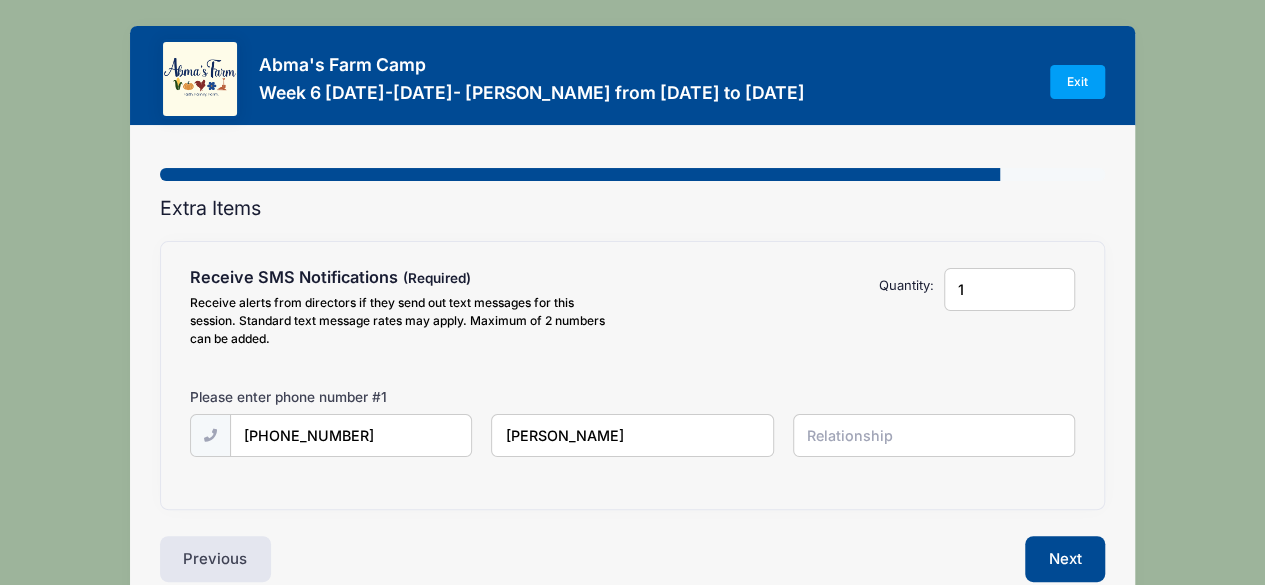 click at bounding box center [0, 0] 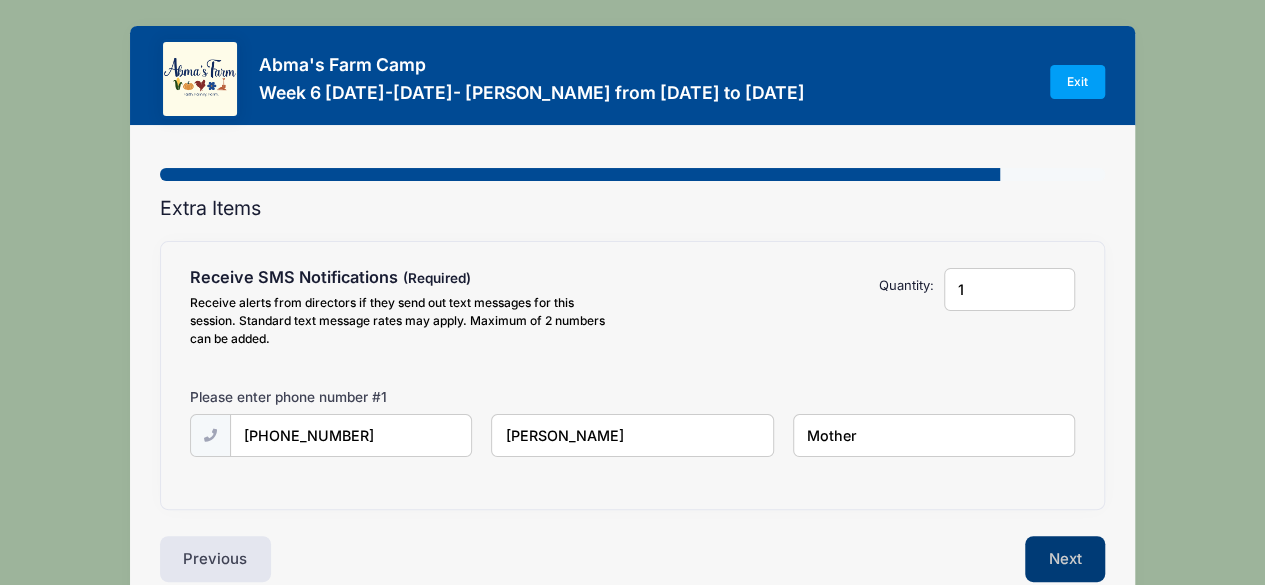 click on "Next" at bounding box center [1065, 559] 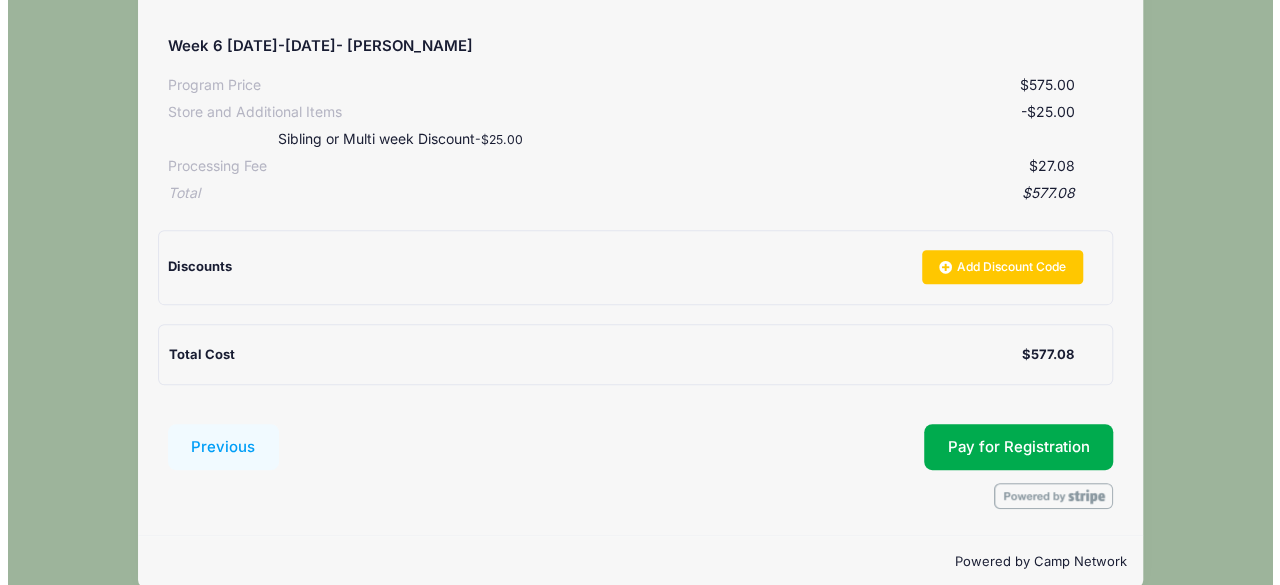 scroll, scrollTop: 355, scrollLeft: 0, axis: vertical 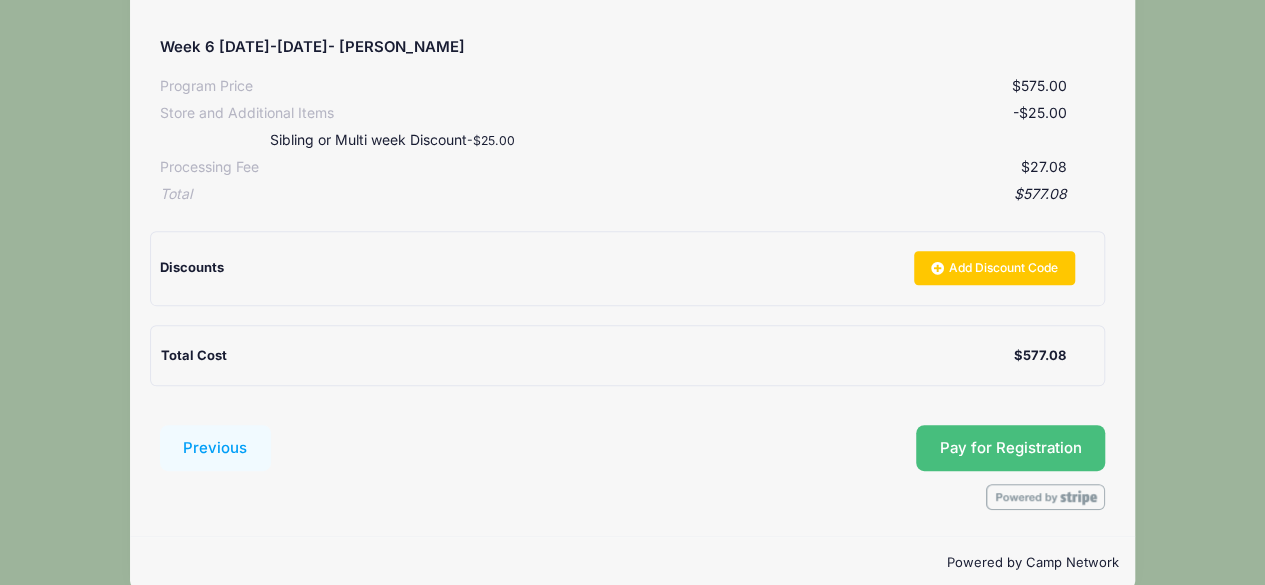 click on "Pay for Registration" at bounding box center [1011, 448] 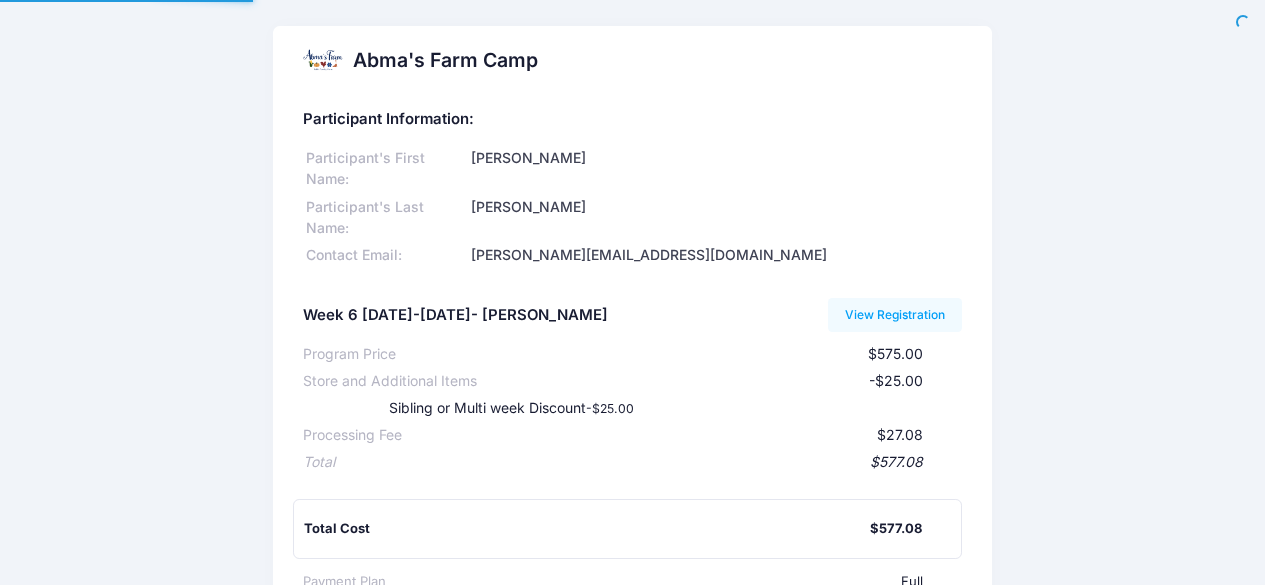 scroll, scrollTop: 0, scrollLeft: 0, axis: both 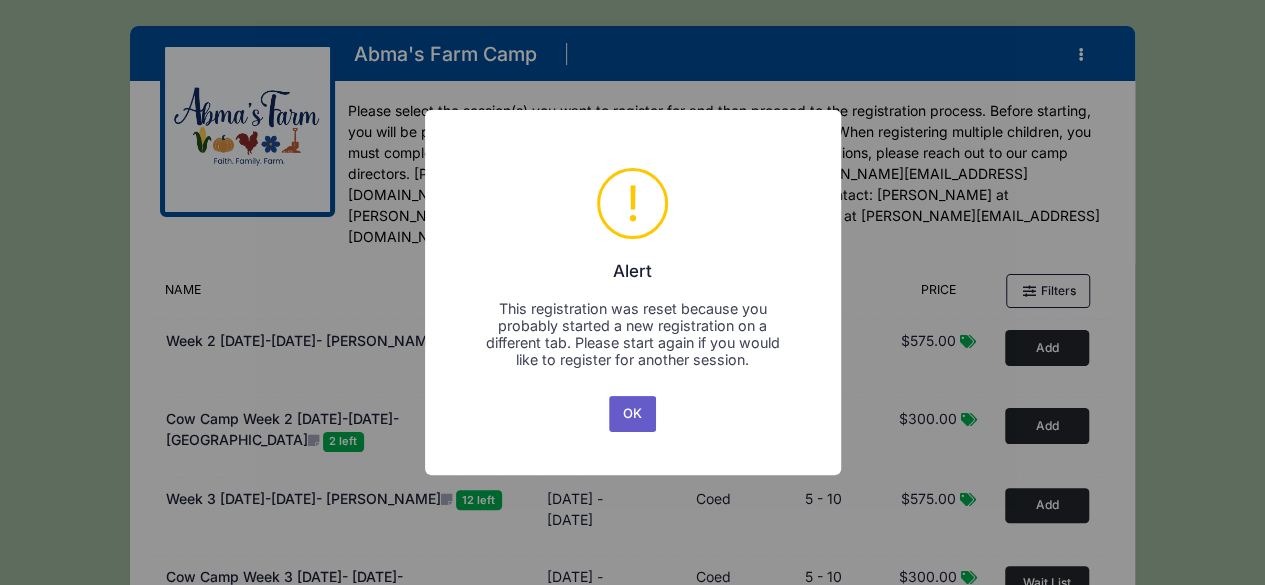click on "OK" at bounding box center (633, 414) 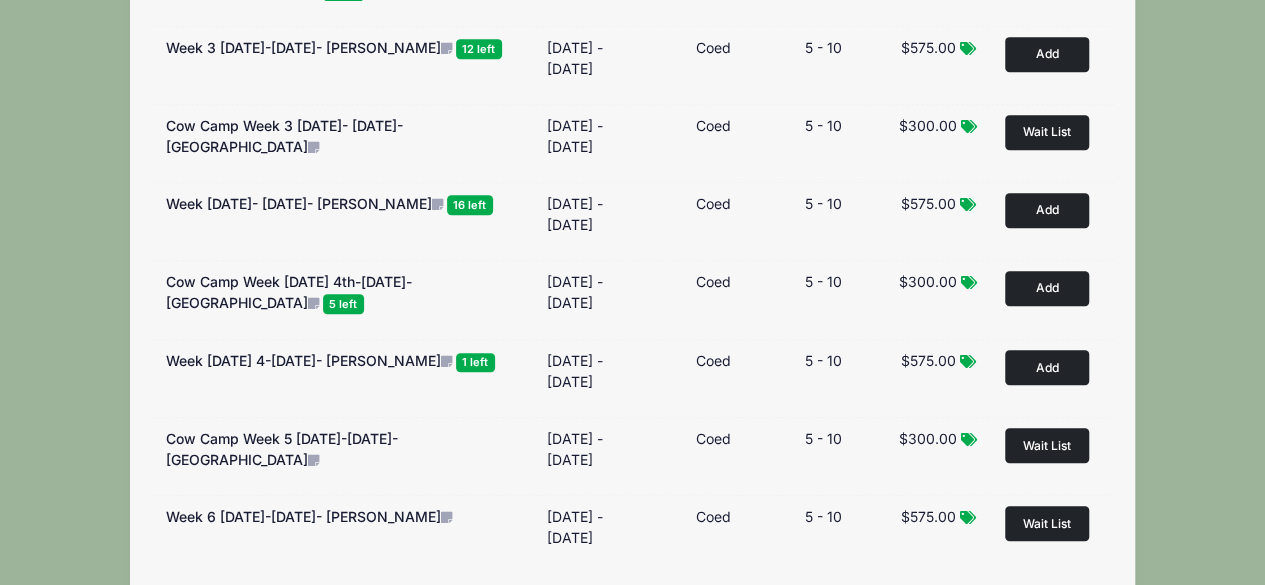 scroll, scrollTop: 509, scrollLeft: 0, axis: vertical 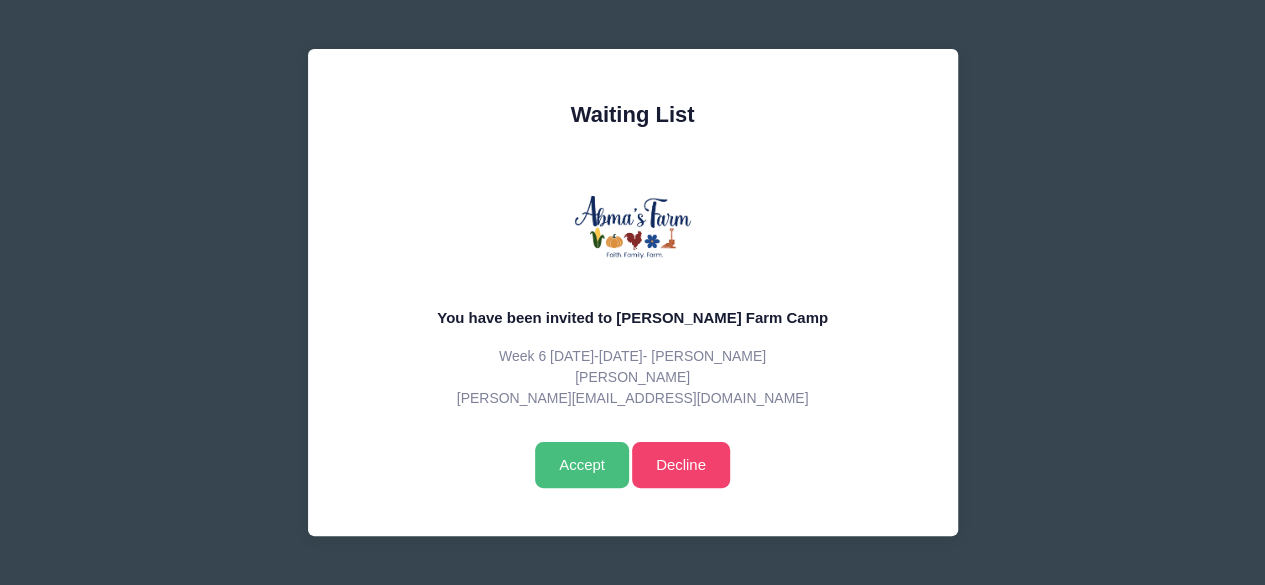 click on "Accept" at bounding box center (581, 465) 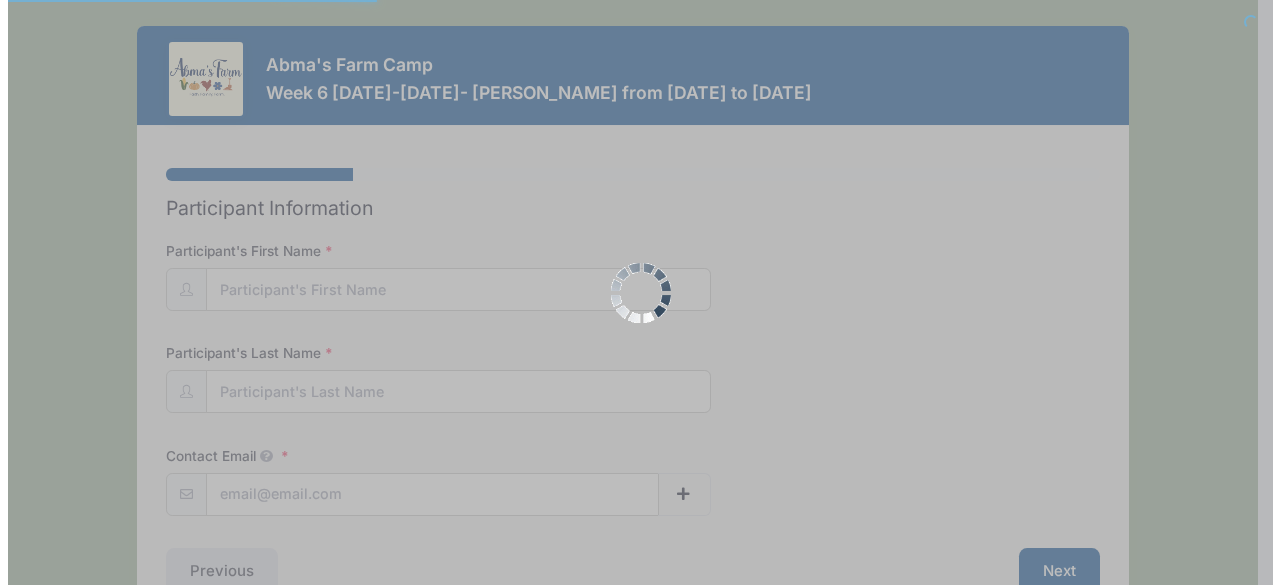 scroll, scrollTop: 0, scrollLeft: 0, axis: both 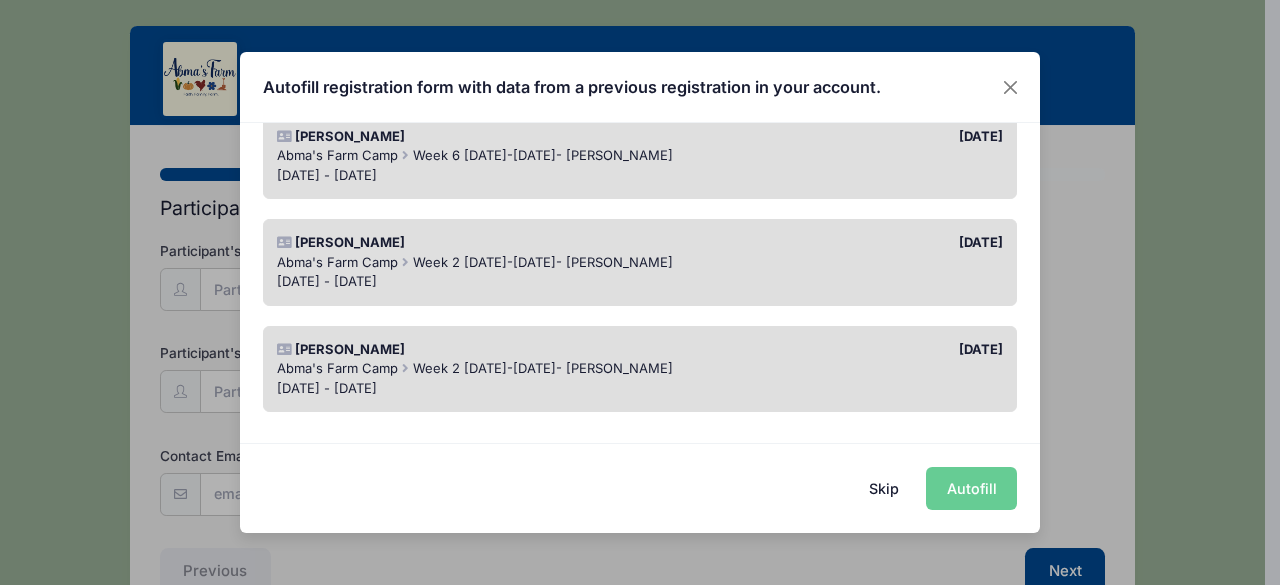 click on "Abma's Farm Camp
Week 2 July 14-18- Wyckoff" at bounding box center (640, 263) 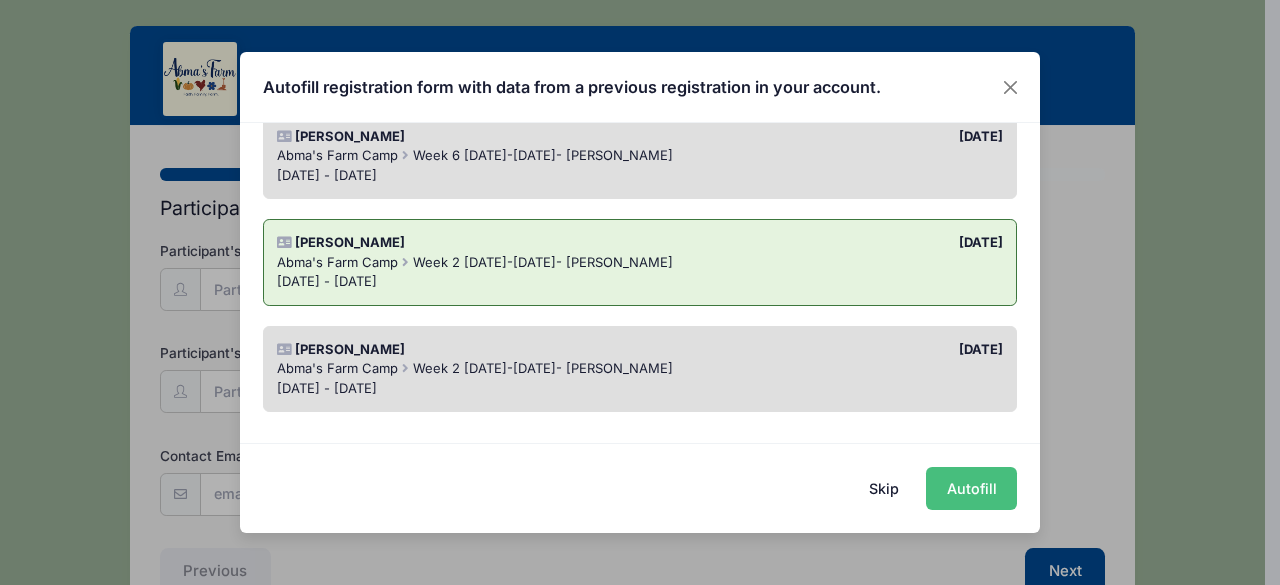 click on "Autofill" at bounding box center [971, 488] 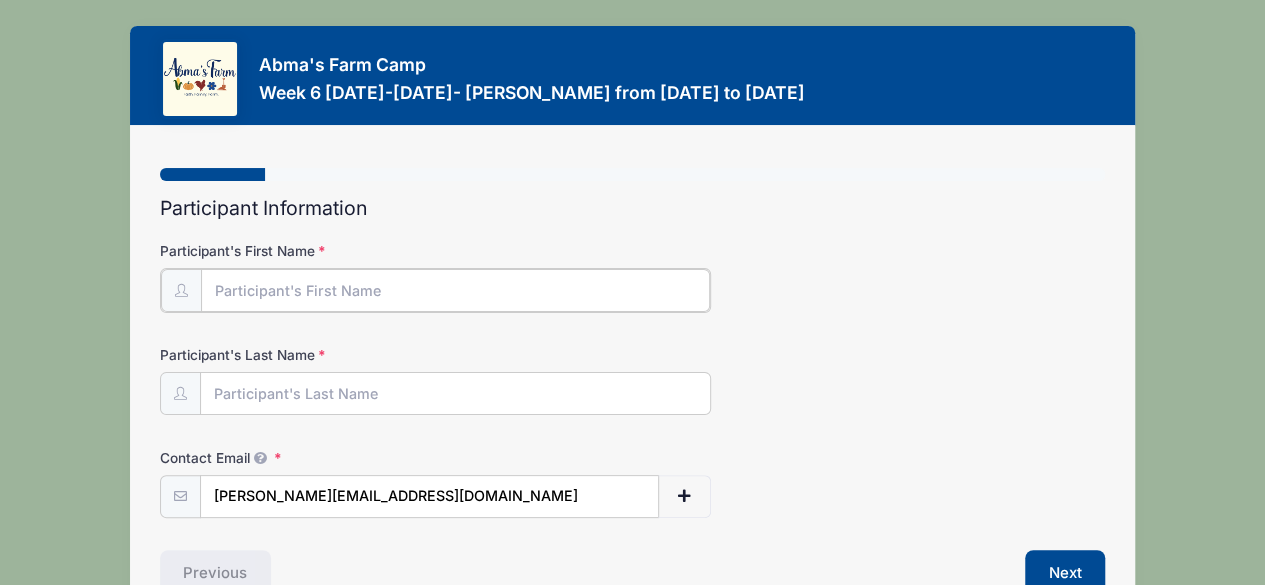 click on "Participant's First Name" at bounding box center [456, 290] 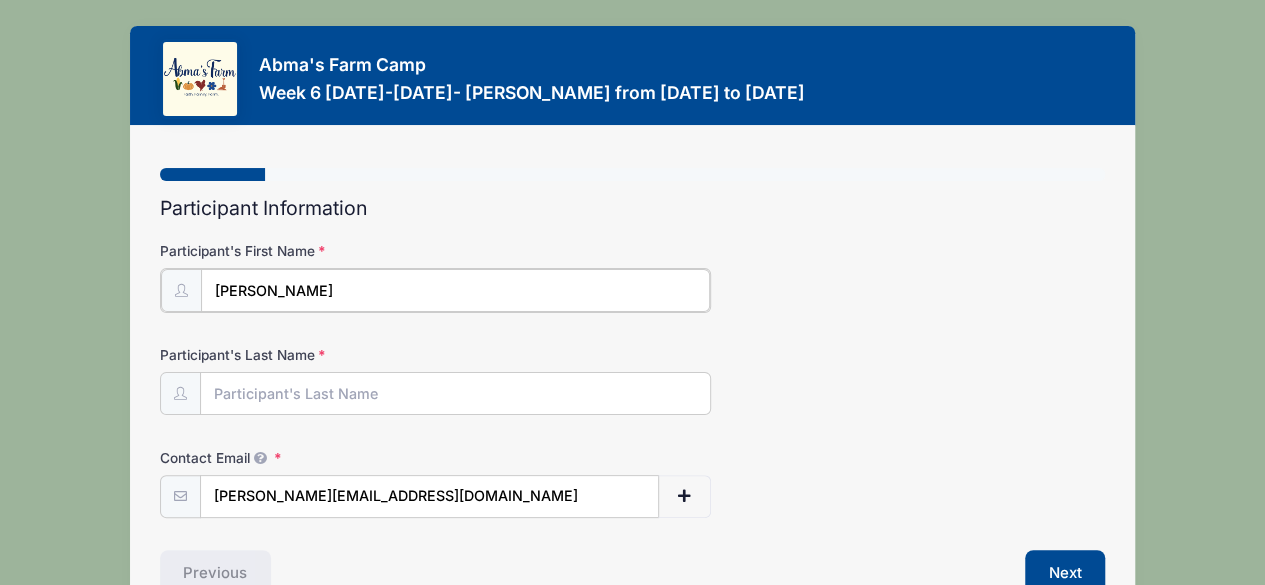type on "[PERSON_NAME]" 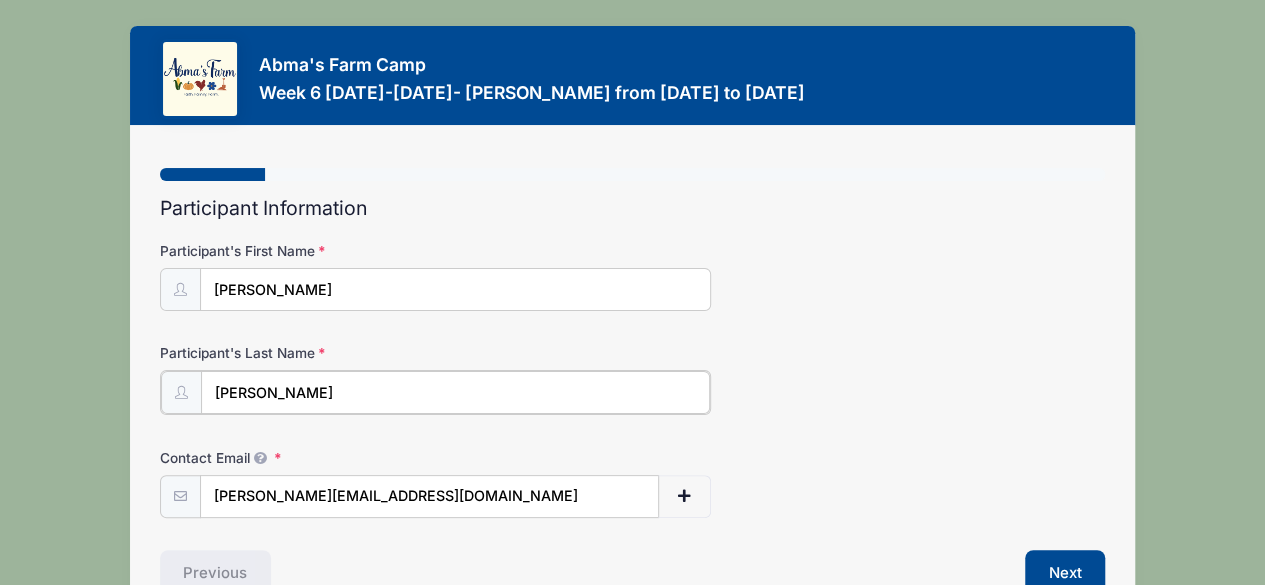 type on "[PERSON_NAME]" 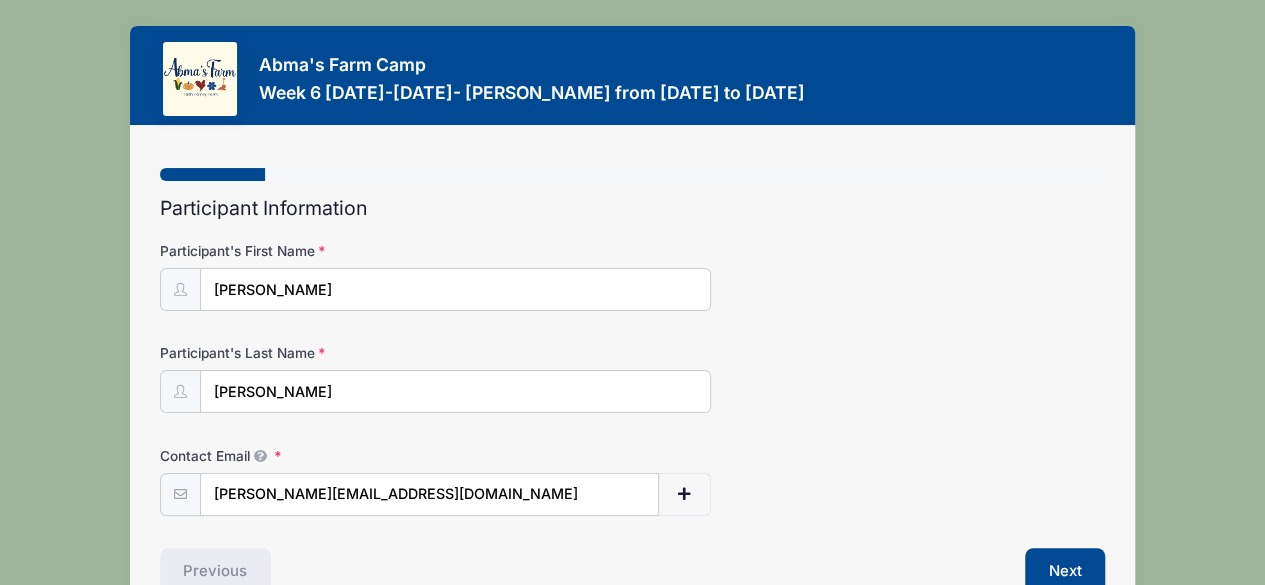 click on "Participant's First Name
Jamie" at bounding box center (633, 276) 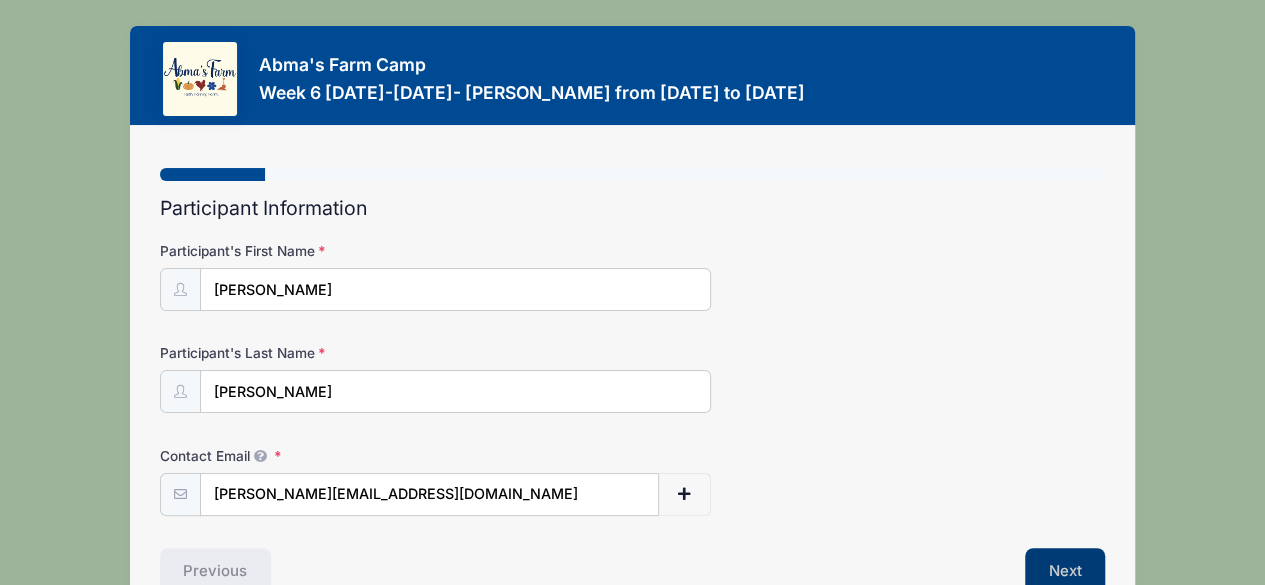 click on "Next" at bounding box center (1065, 571) 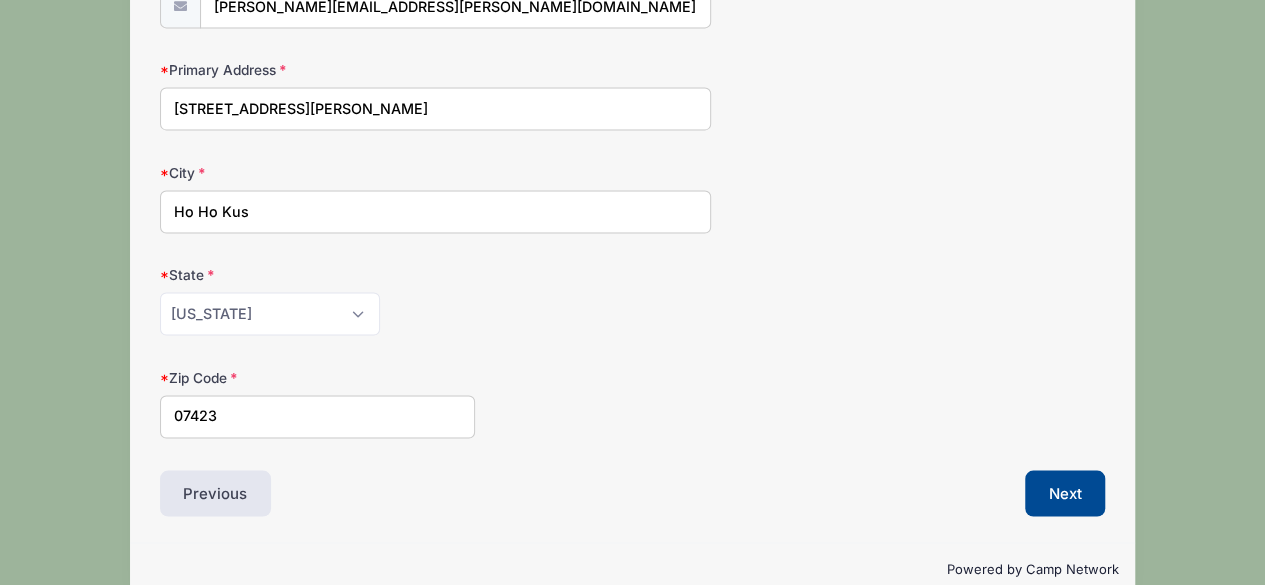 scroll, scrollTop: 1454, scrollLeft: 0, axis: vertical 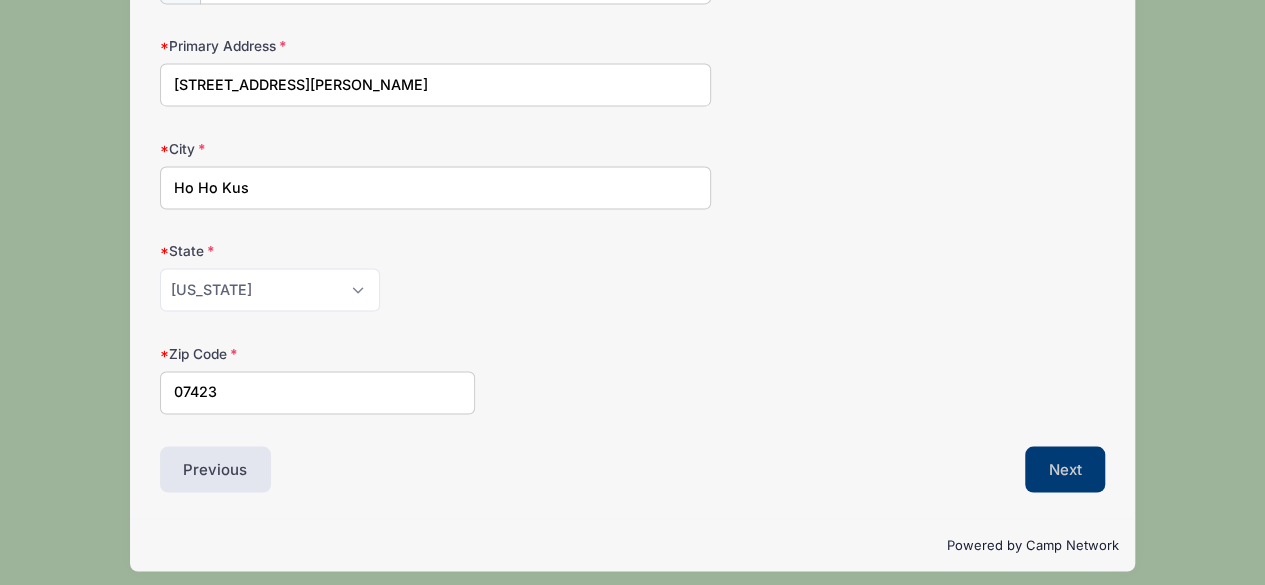 click on "Next" at bounding box center (1065, 469) 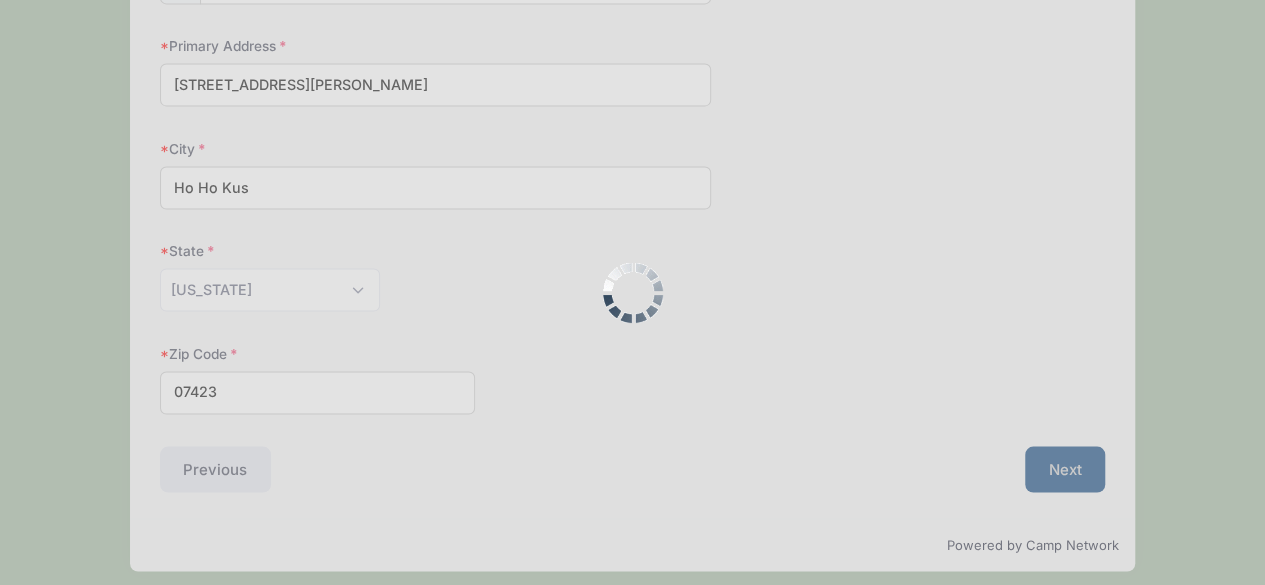 scroll, scrollTop: 0, scrollLeft: 0, axis: both 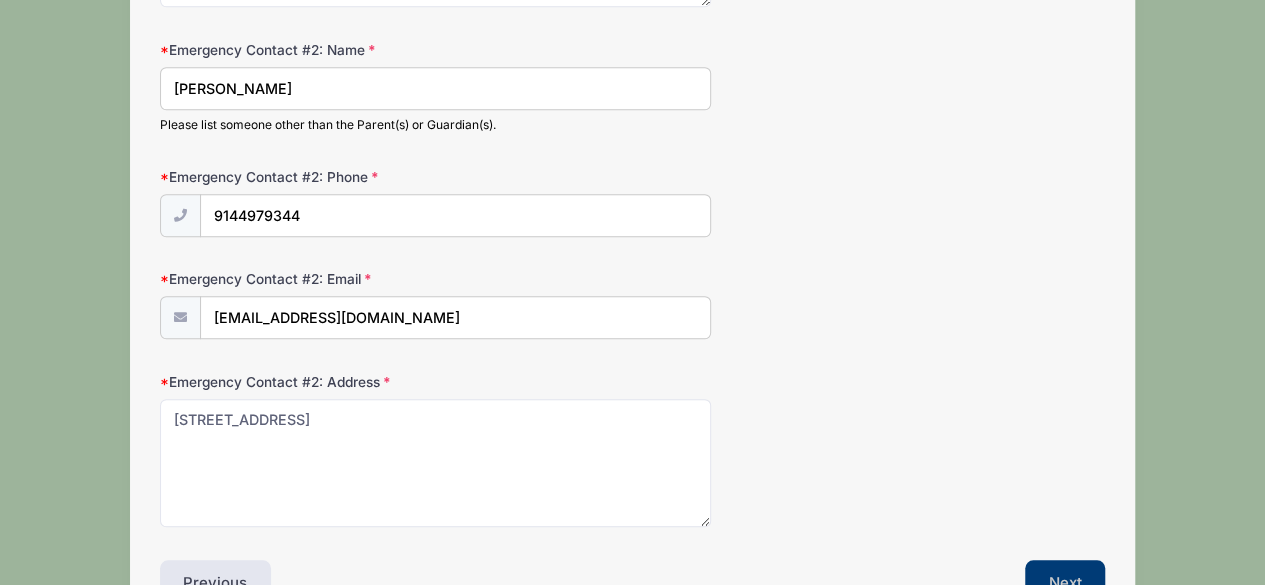 click on "Next" at bounding box center (1065, 583) 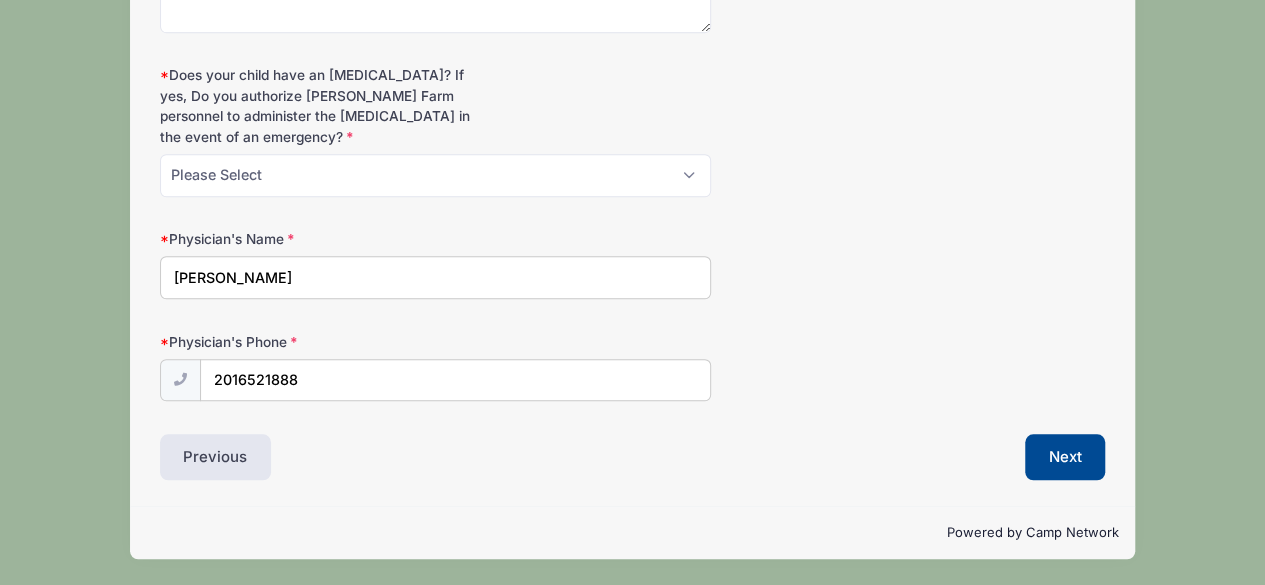 scroll, scrollTop: 0, scrollLeft: 0, axis: both 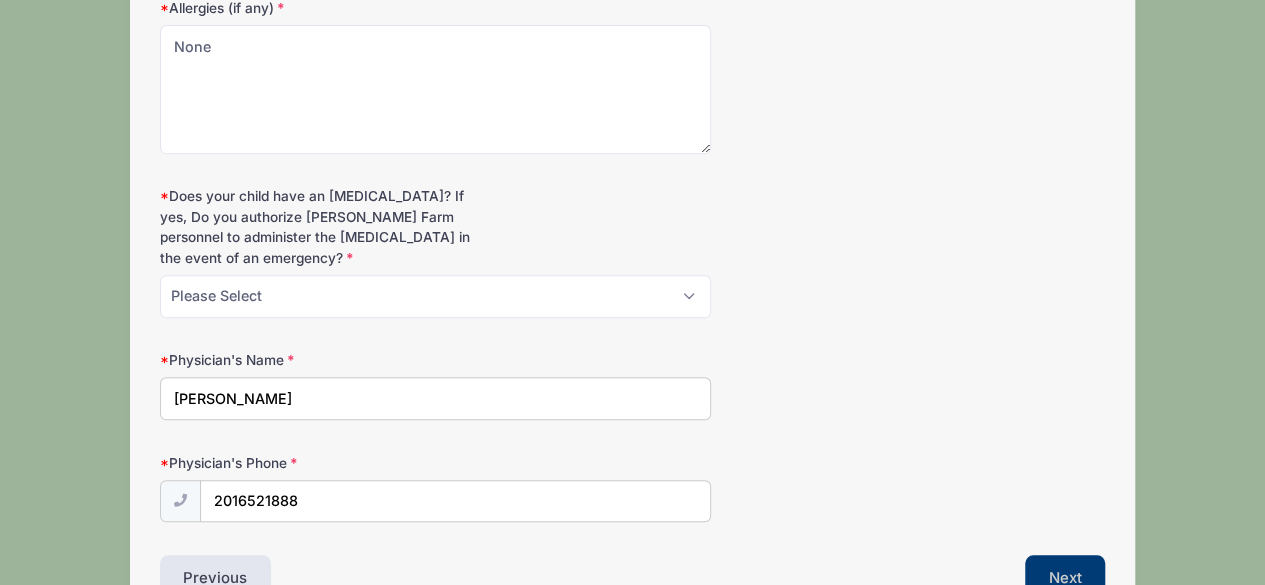 click on "Next" at bounding box center (1065, 578) 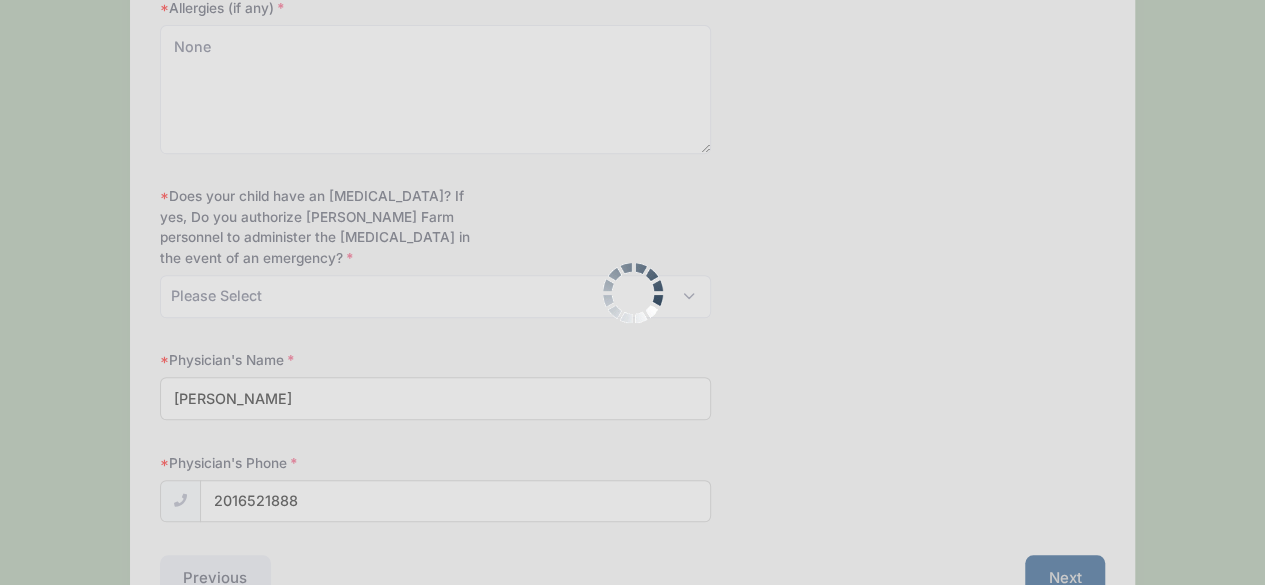 scroll, scrollTop: 0, scrollLeft: 0, axis: both 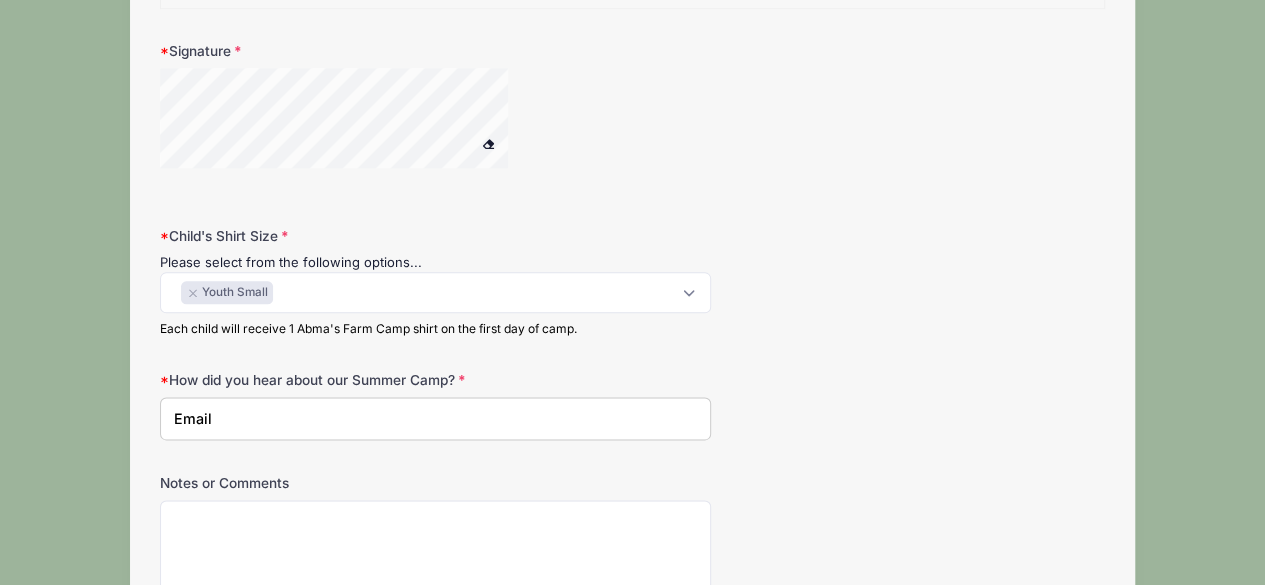 drag, startPoint x: 1261, startPoint y: 393, endPoint x: 1278, endPoint y: 449, distance: 58.5235 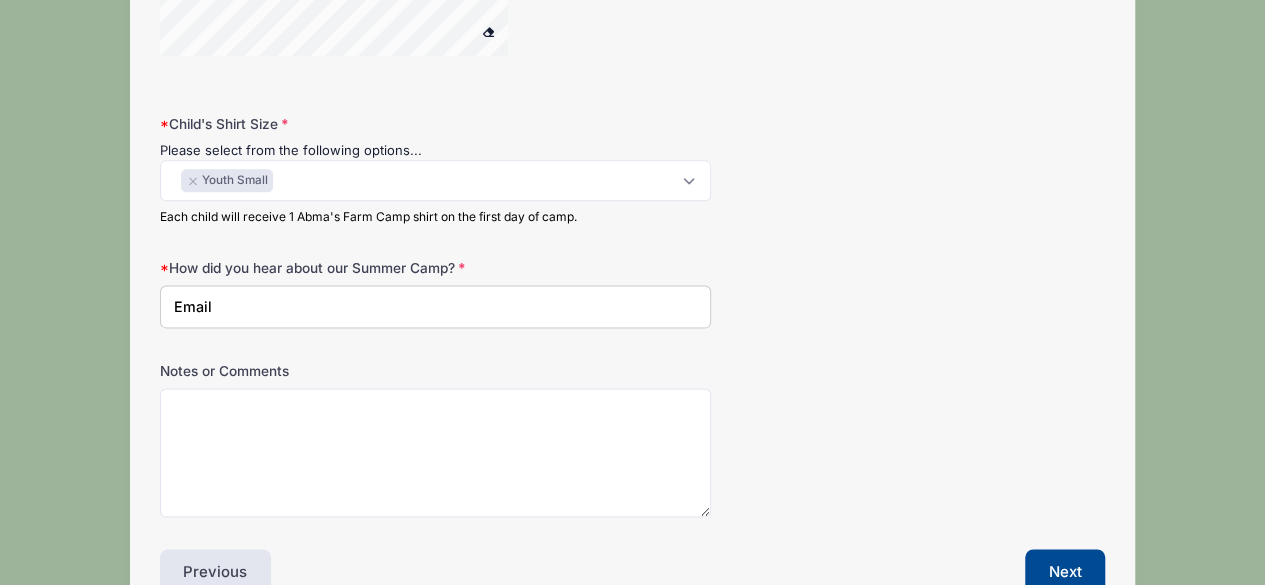 scroll, scrollTop: 1277, scrollLeft: 0, axis: vertical 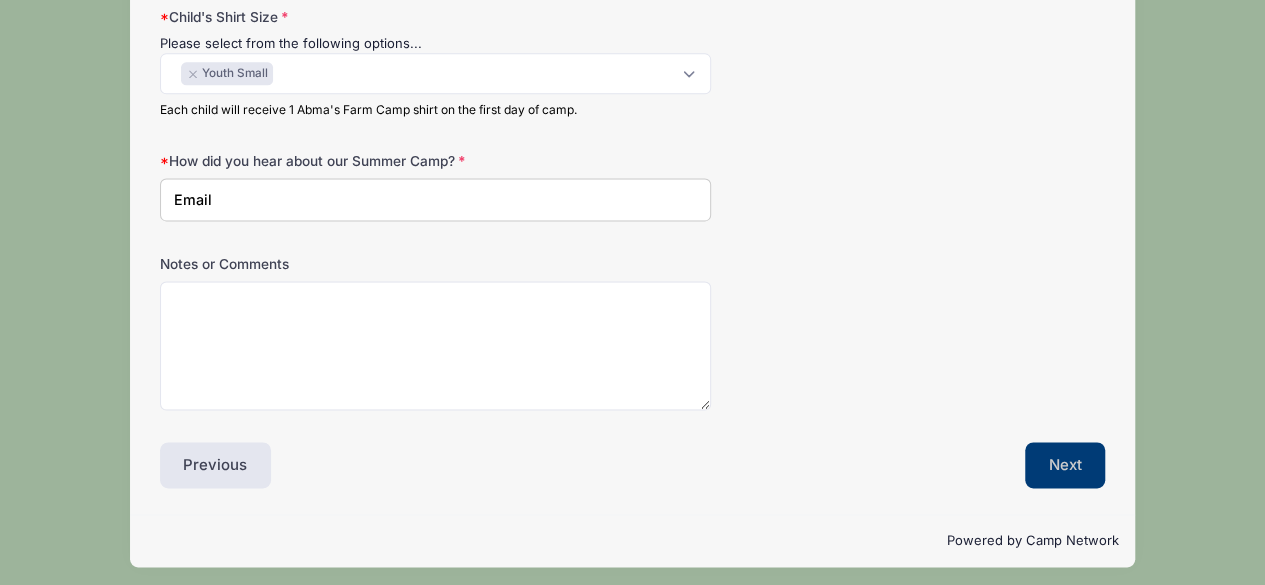 click on "Next" at bounding box center [1065, 465] 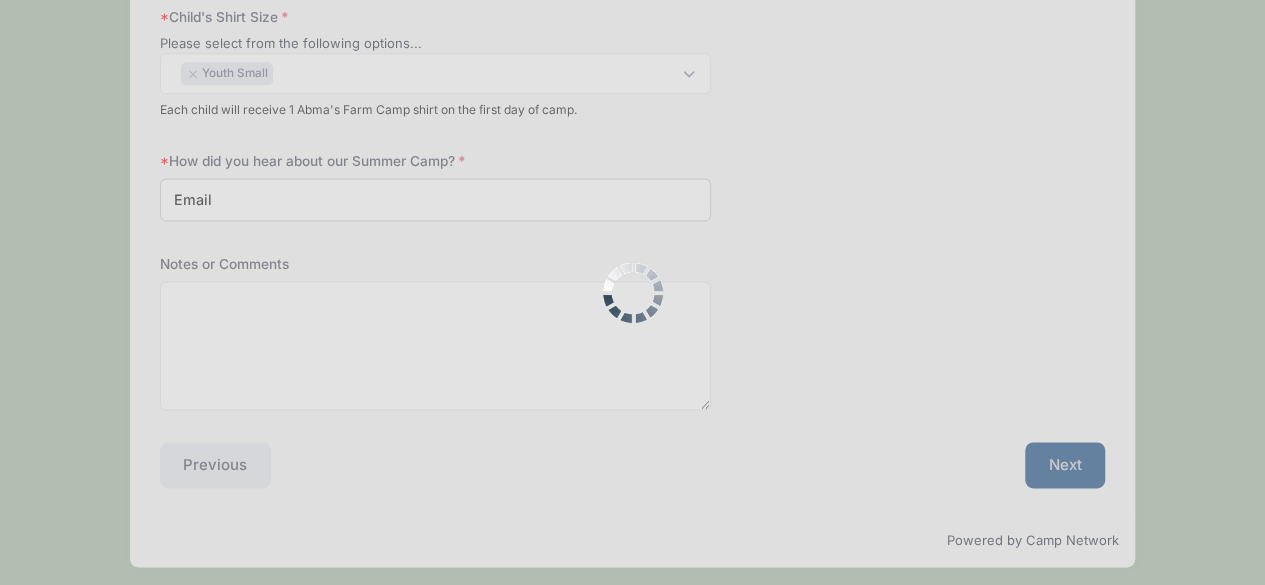 scroll, scrollTop: 17, scrollLeft: 0, axis: vertical 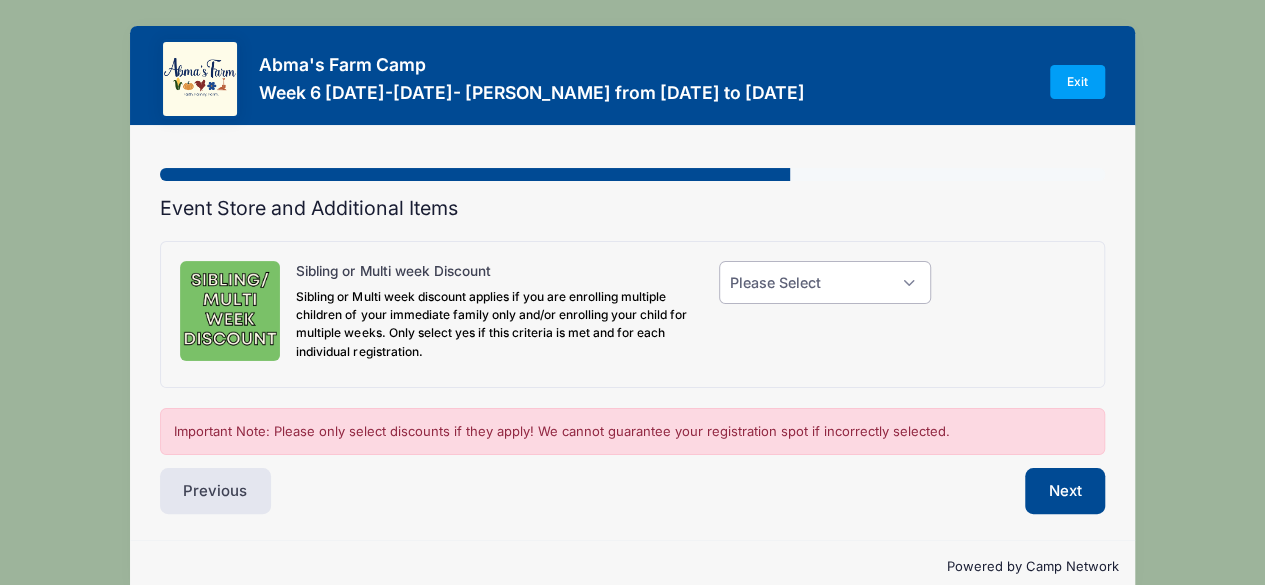 click on "Please Select Yes (-$25.00)
No" at bounding box center [825, 282] 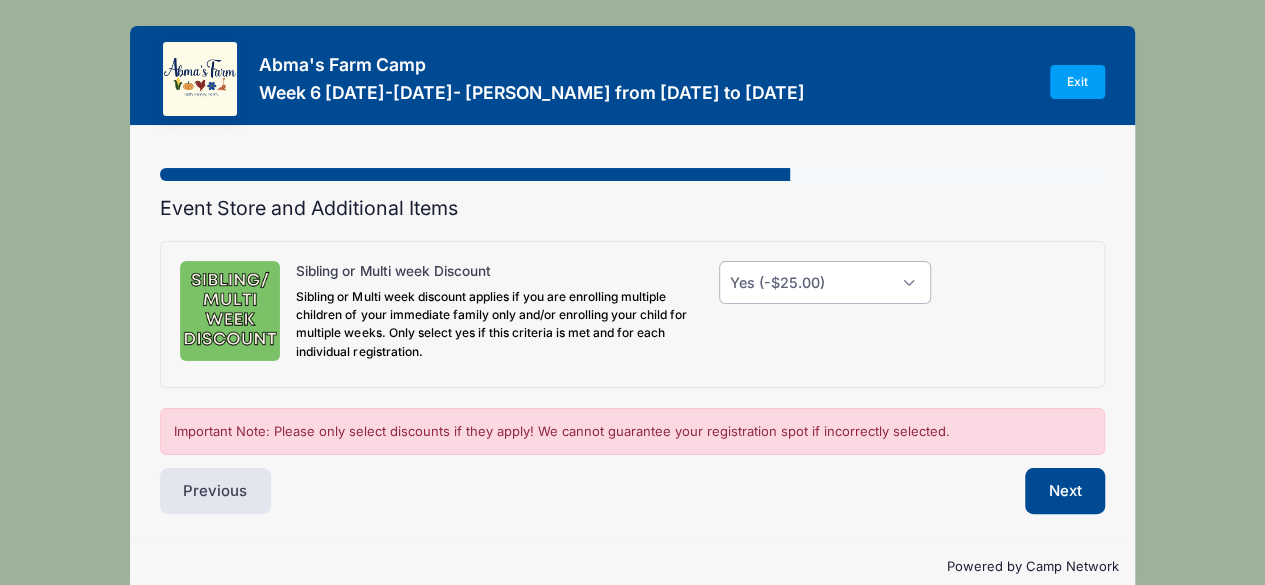 click on "Please Select Yes (-$25.00)
No" at bounding box center (825, 282) 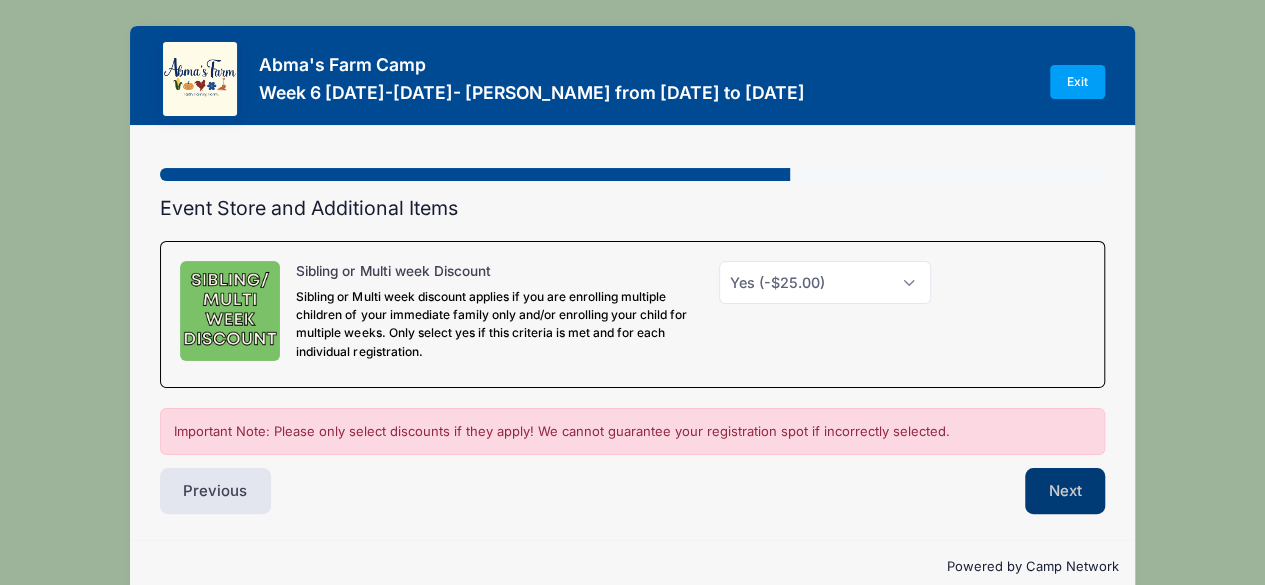 click on "Next" at bounding box center [1065, 491] 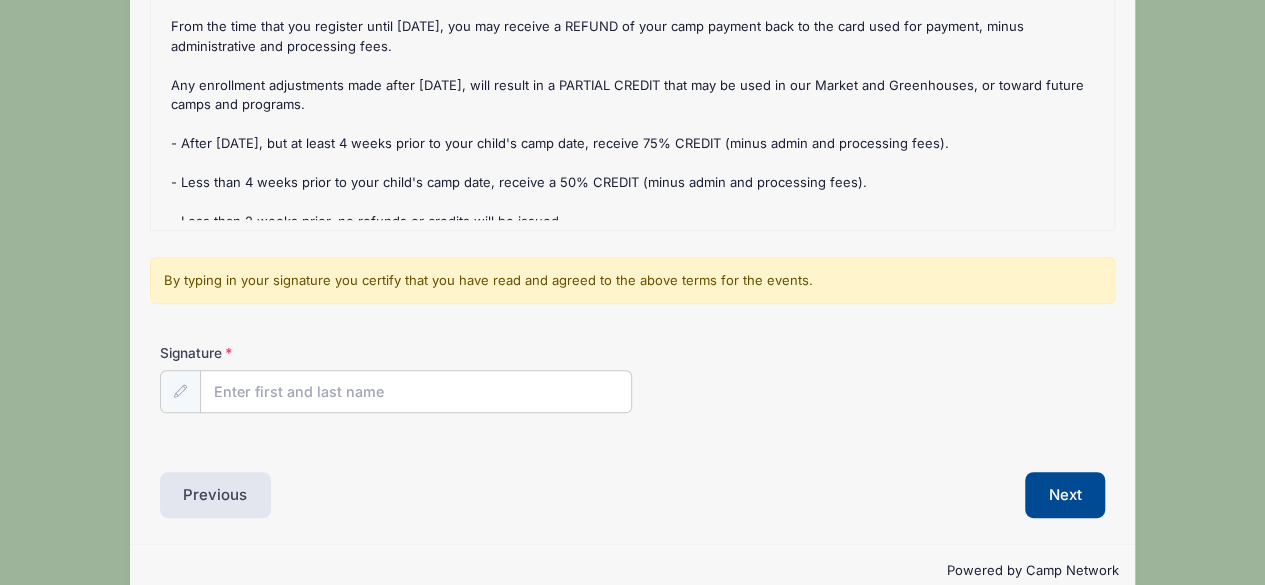 scroll, scrollTop: 314, scrollLeft: 0, axis: vertical 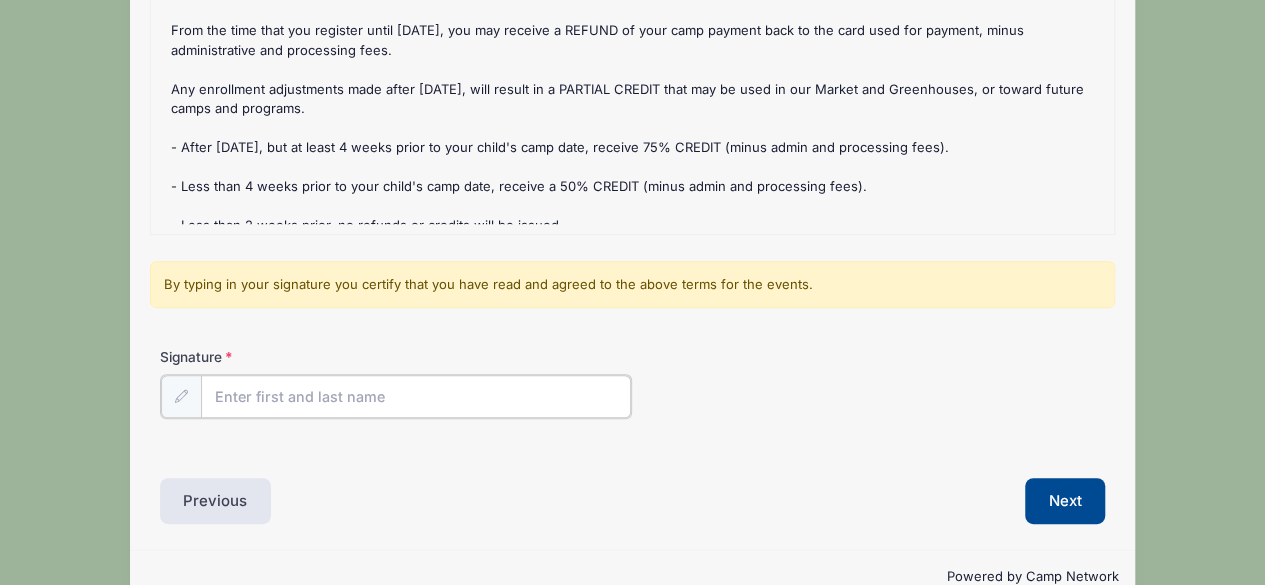 click on "Signature" at bounding box center (416, 396) 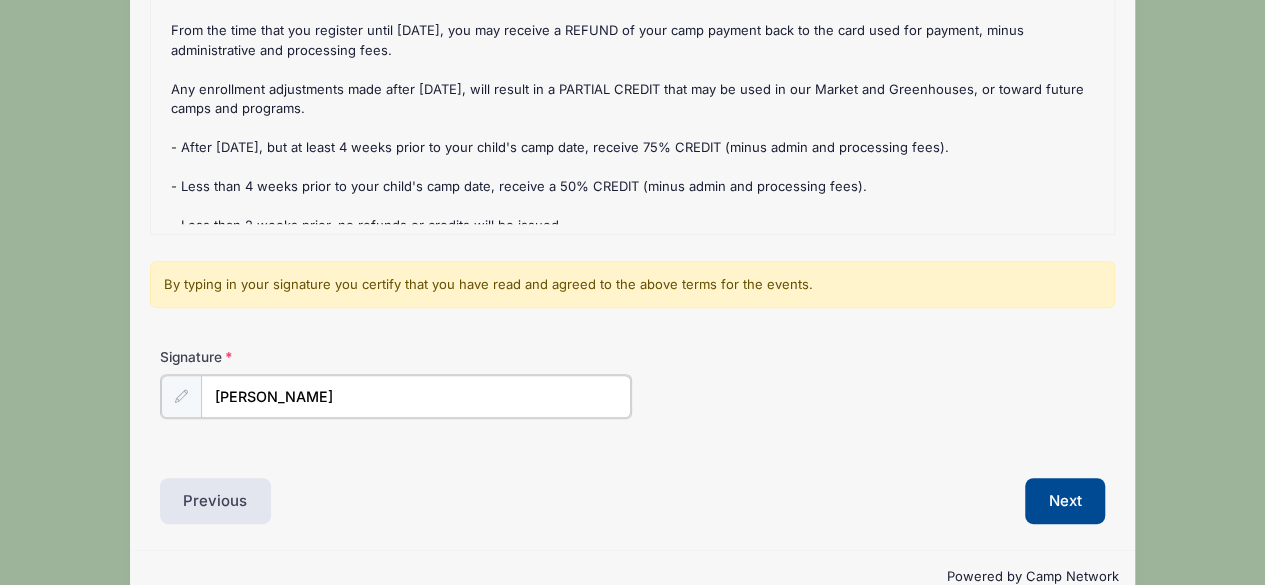 type on "Carolyn Cost" 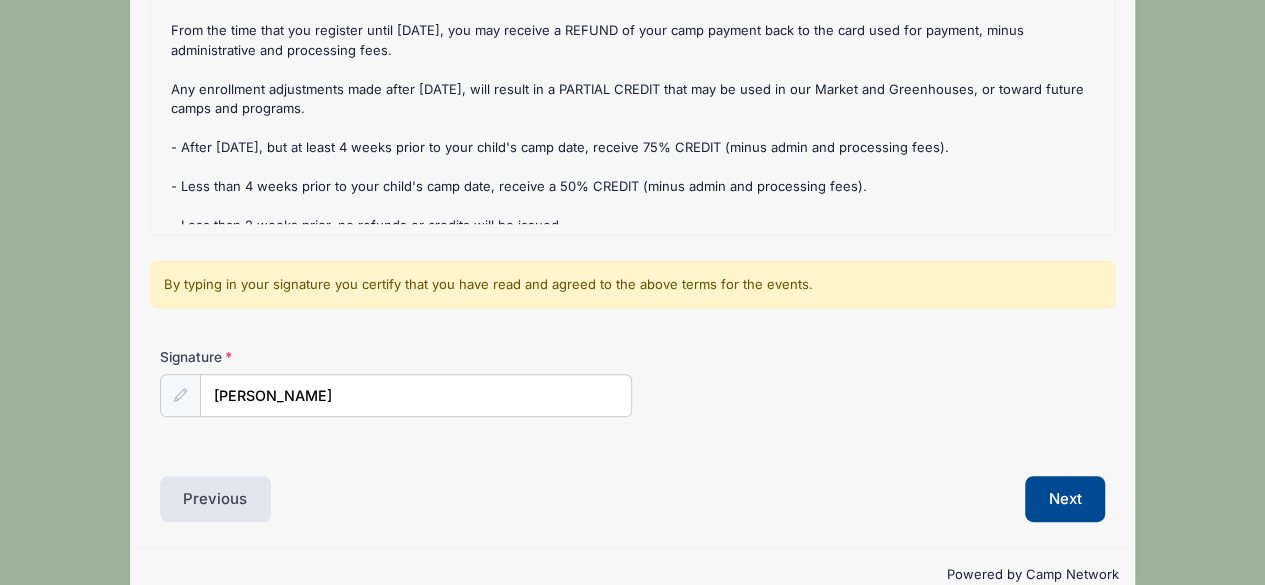 click on "Previous" at bounding box center [391, 499] 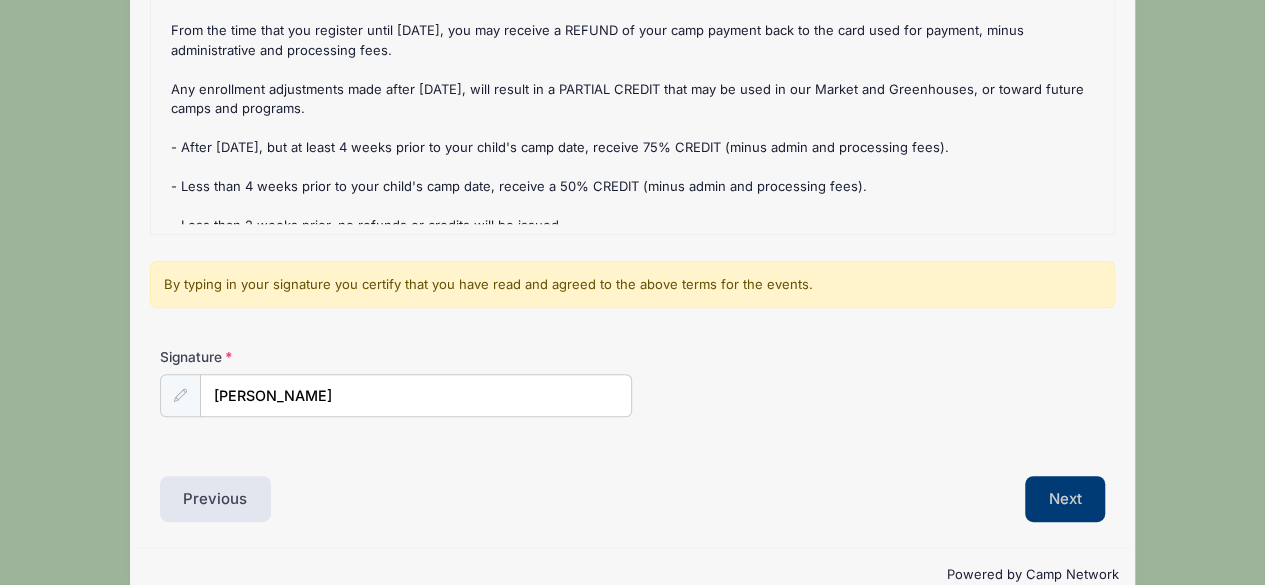 click on "Next" at bounding box center [1065, 499] 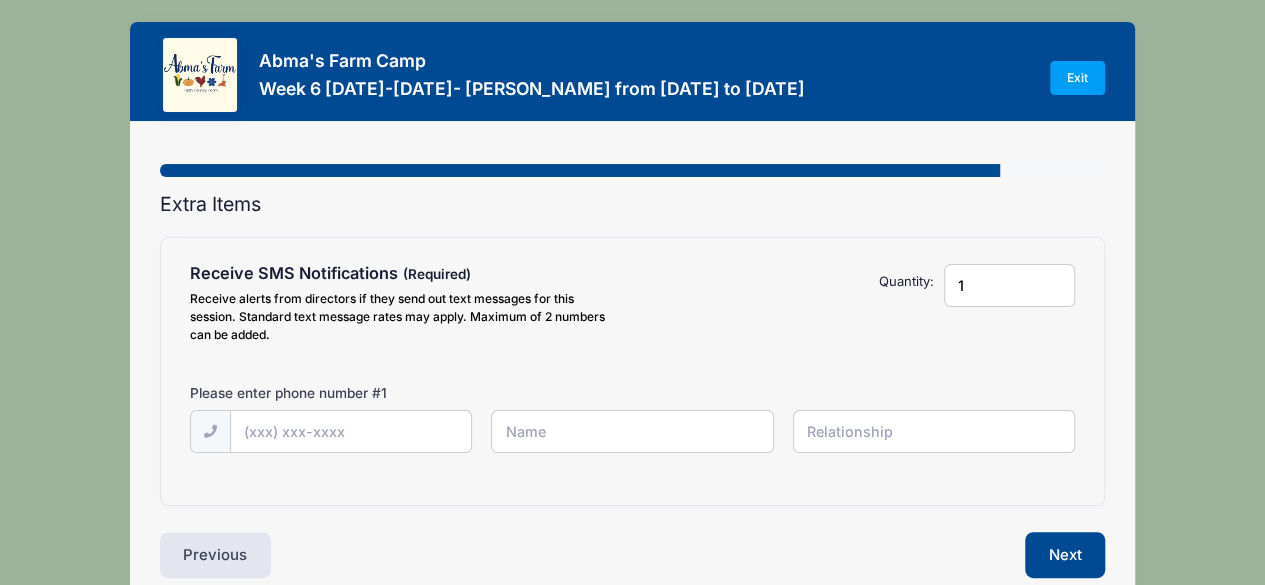 scroll, scrollTop: 0, scrollLeft: 0, axis: both 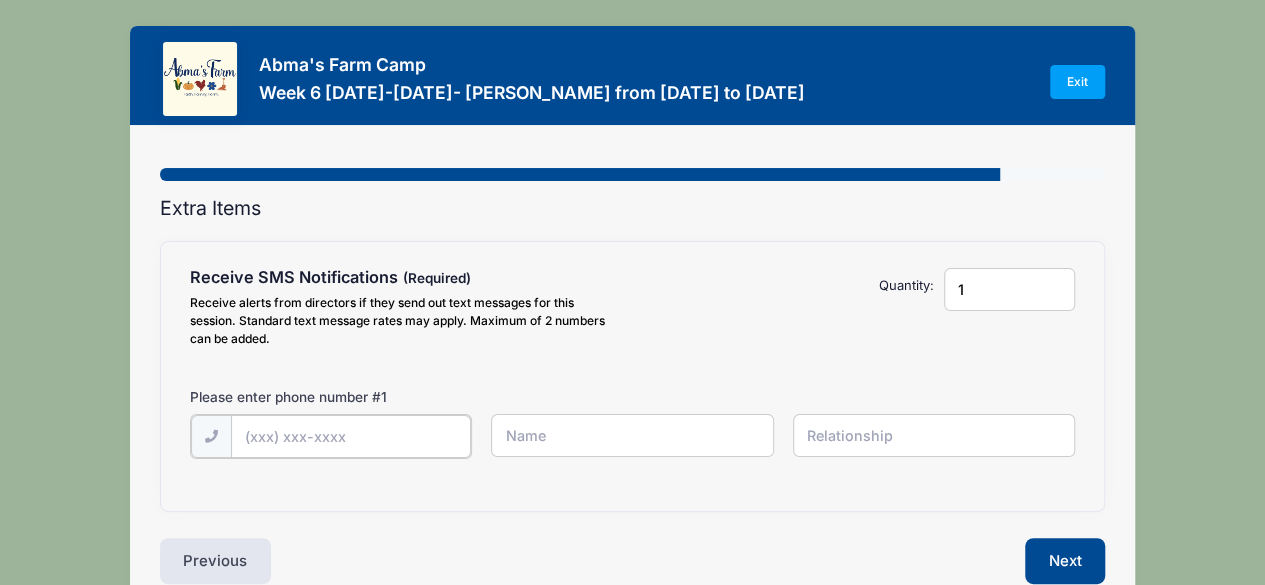 click at bounding box center [0, 0] 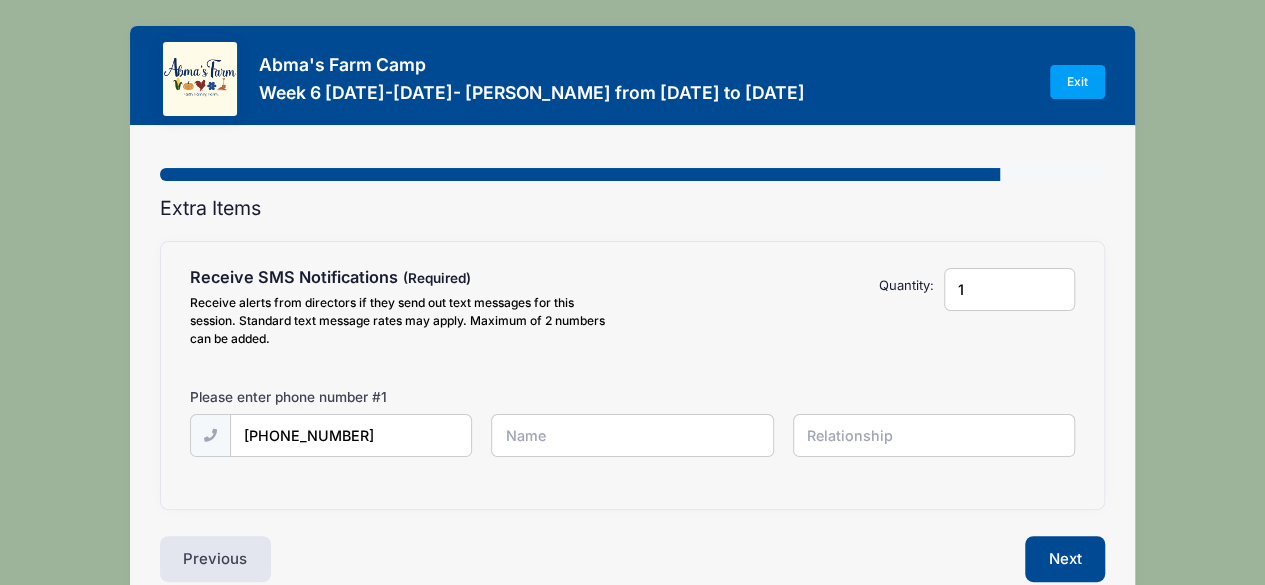 click at bounding box center (0, 0) 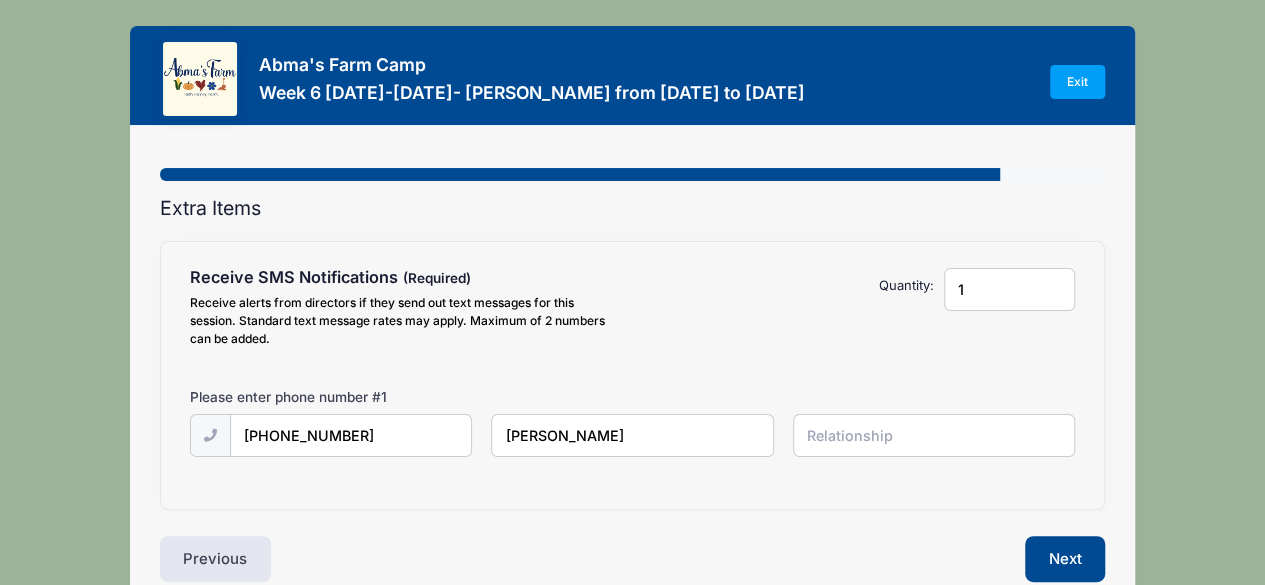 click at bounding box center [0, 0] 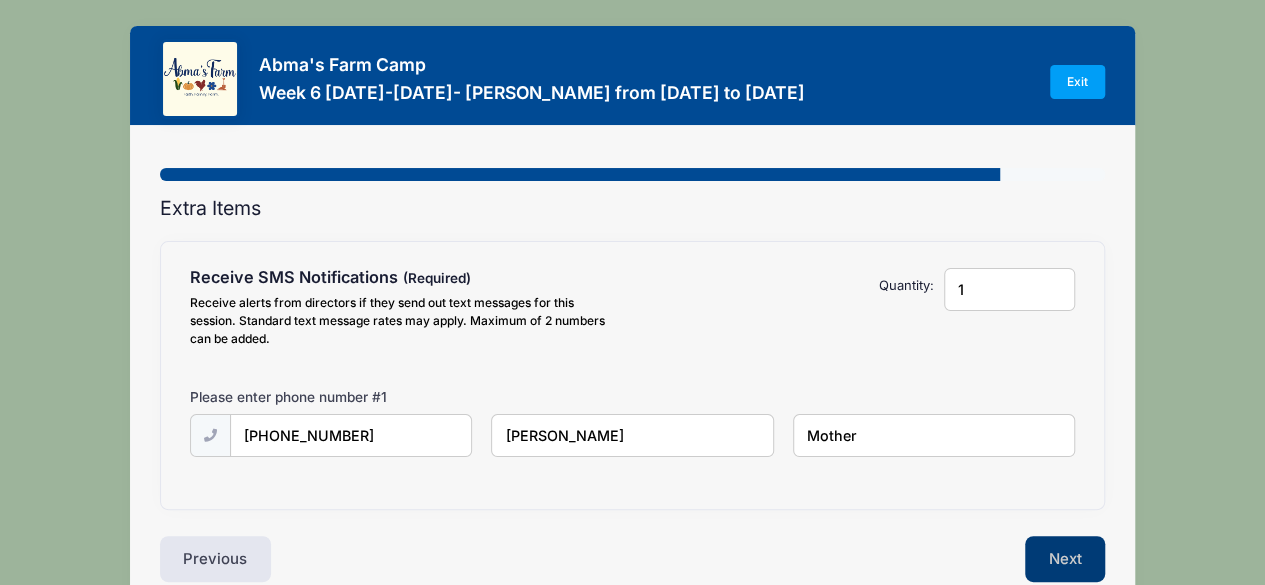 click on "Next" at bounding box center (1065, 559) 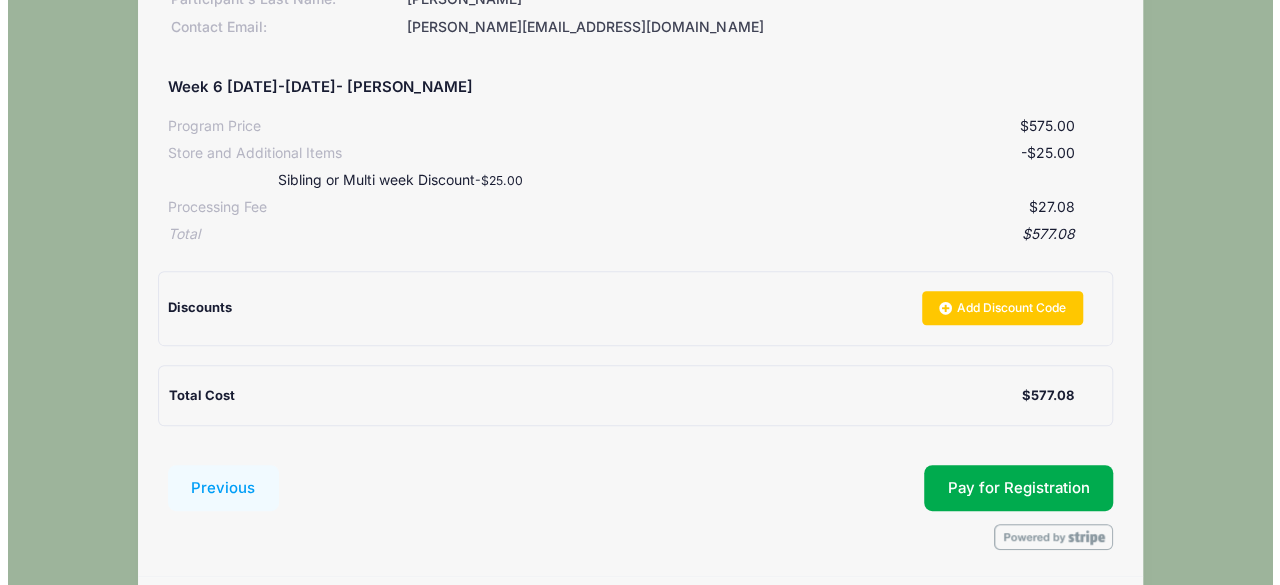 scroll, scrollTop: 321, scrollLeft: 0, axis: vertical 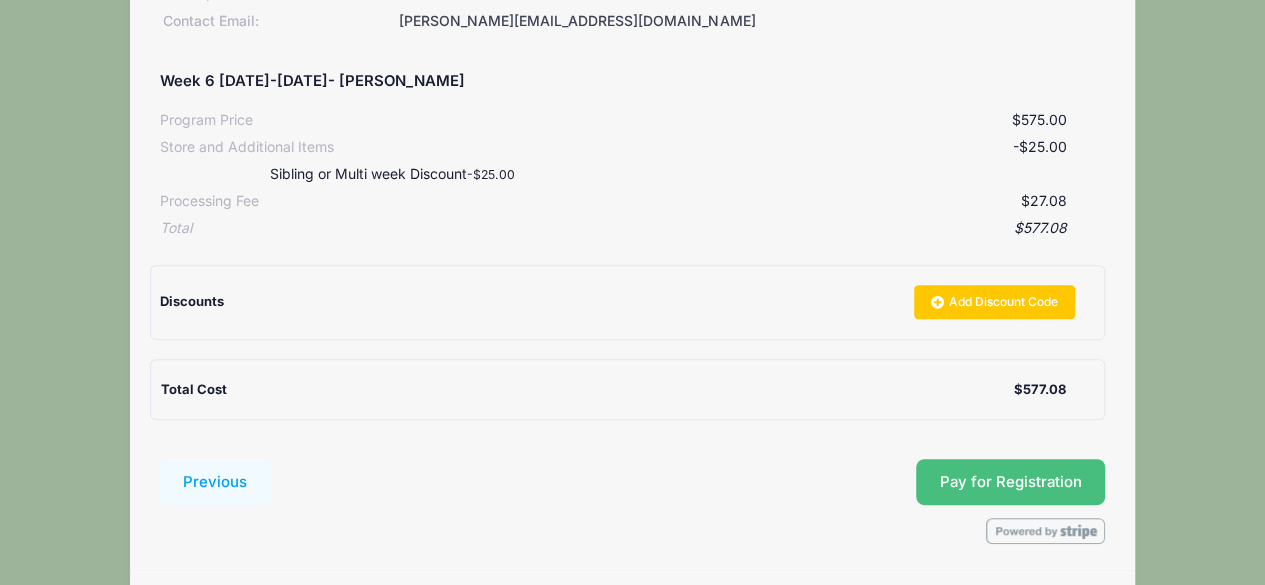click on "Pay for Registration" at bounding box center [1011, 482] 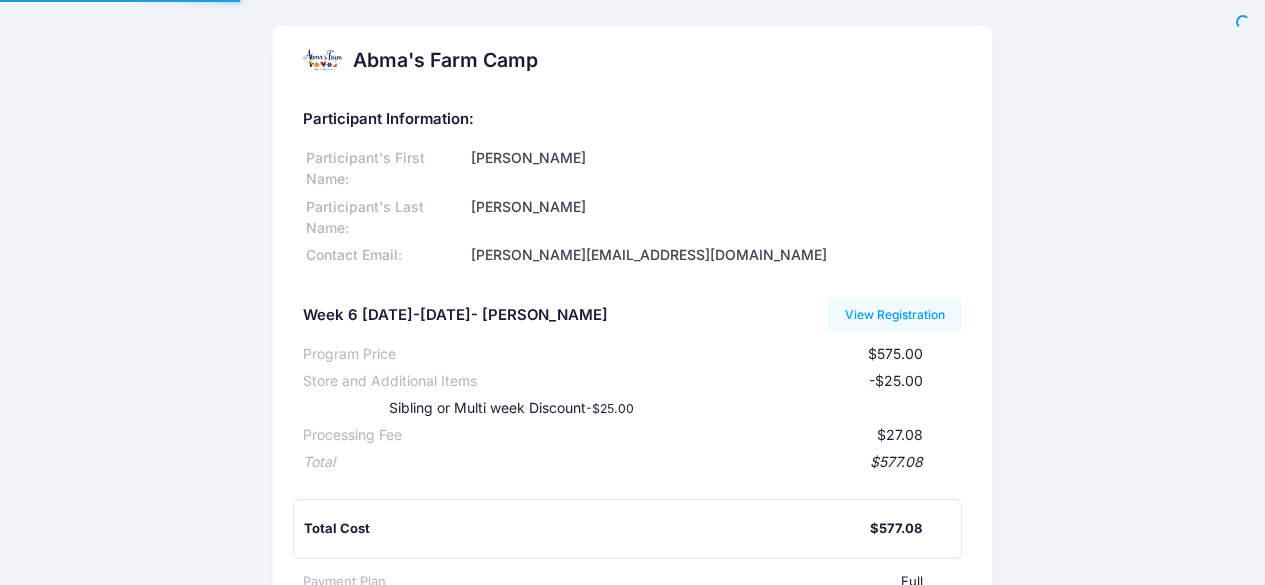scroll, scrollTop: 0, scrollLeft: 0, axis: both 